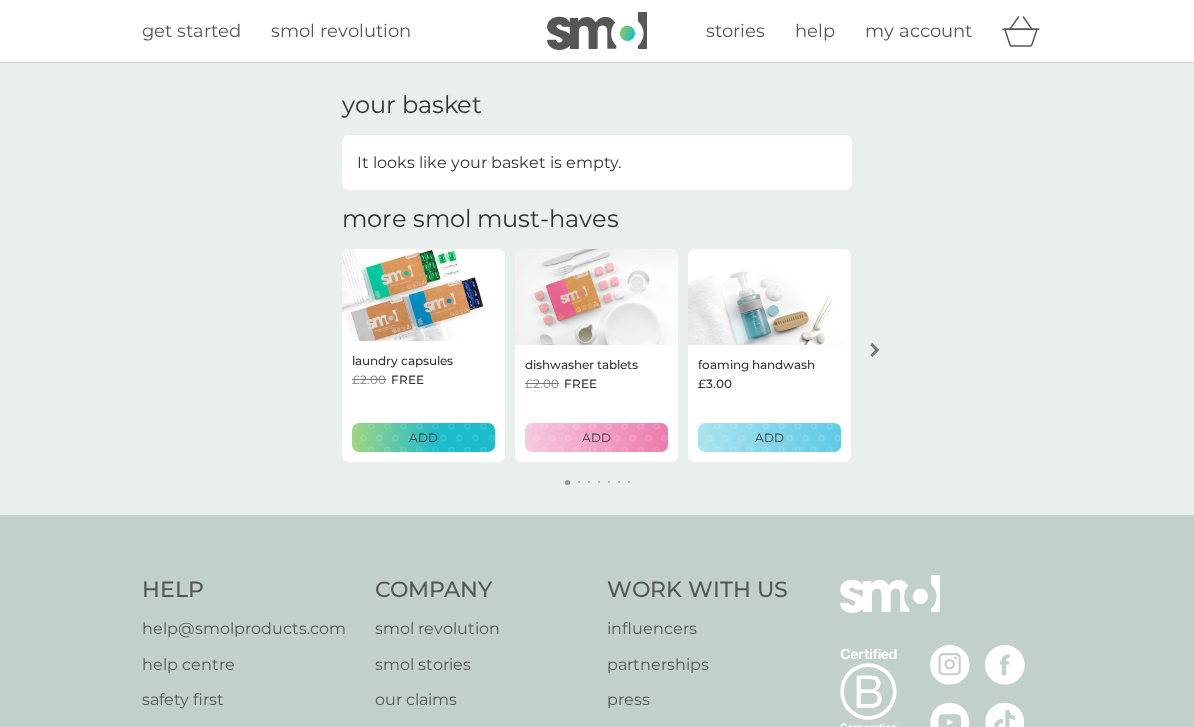 scroll, scrollTop: 0, scrollLeft: 0, axis: both 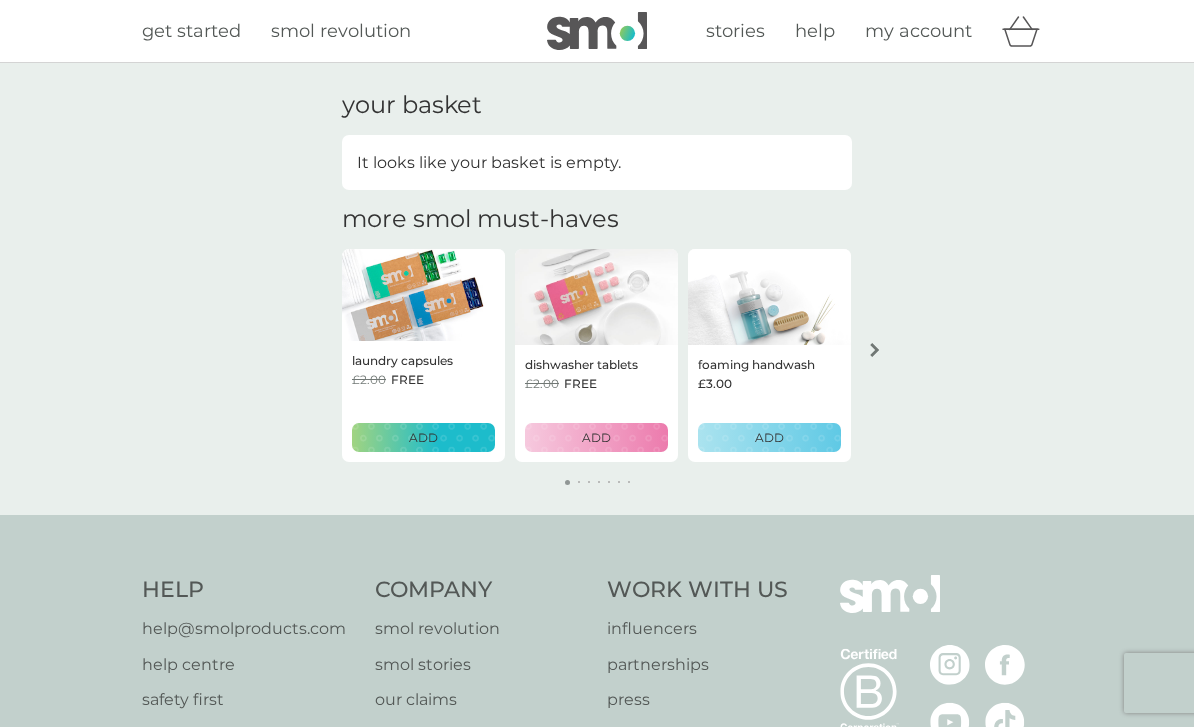 click on "my account" at bounding box center [918, 31] 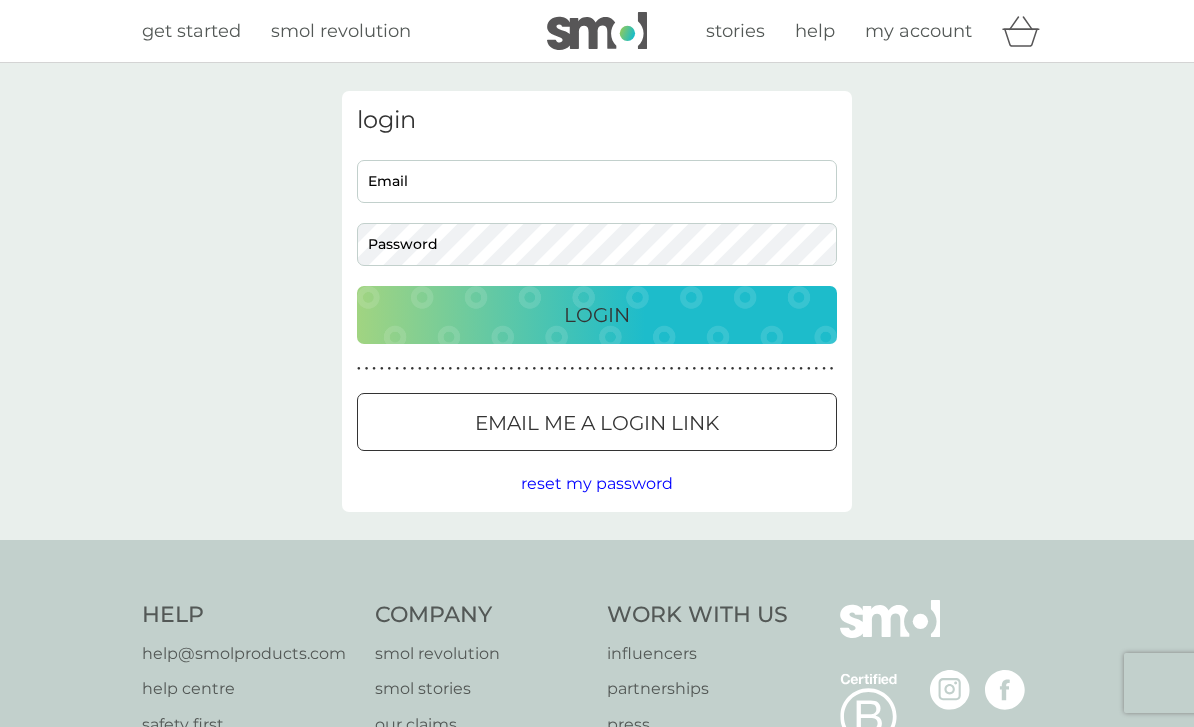 click on "Email" at bounding box center (597, 181) 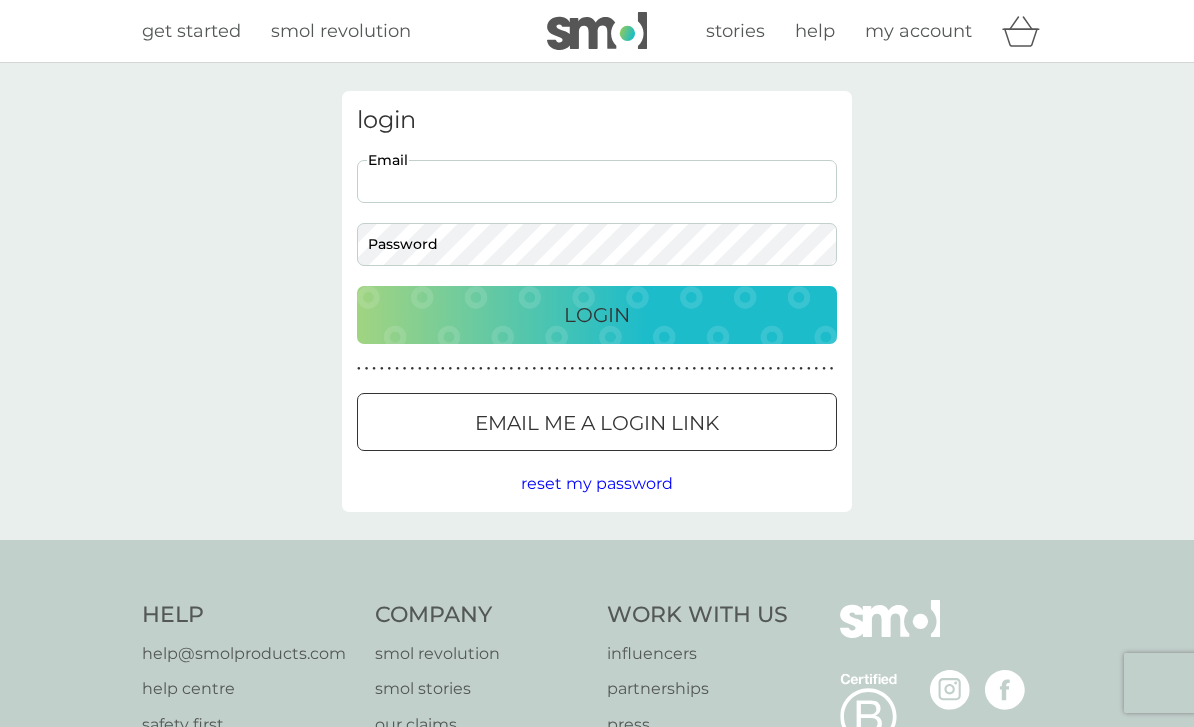 type on "alisonpeat@aol.com" 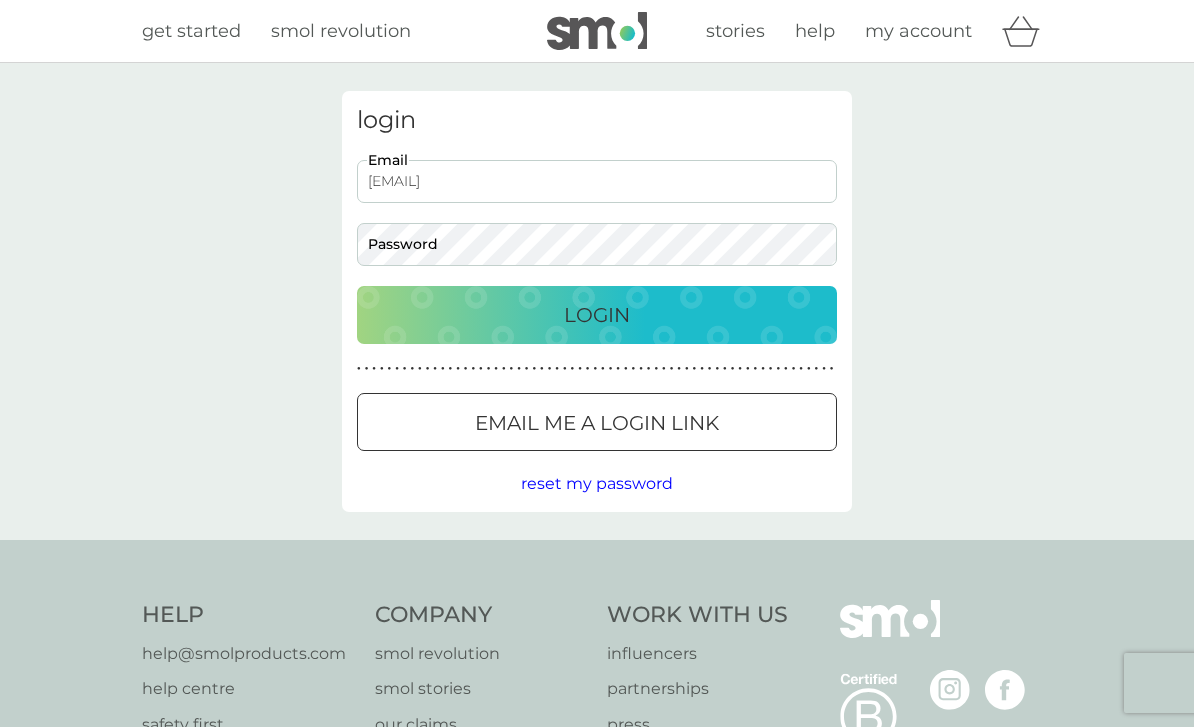 click on "Login" at bounding box center (597, 315) 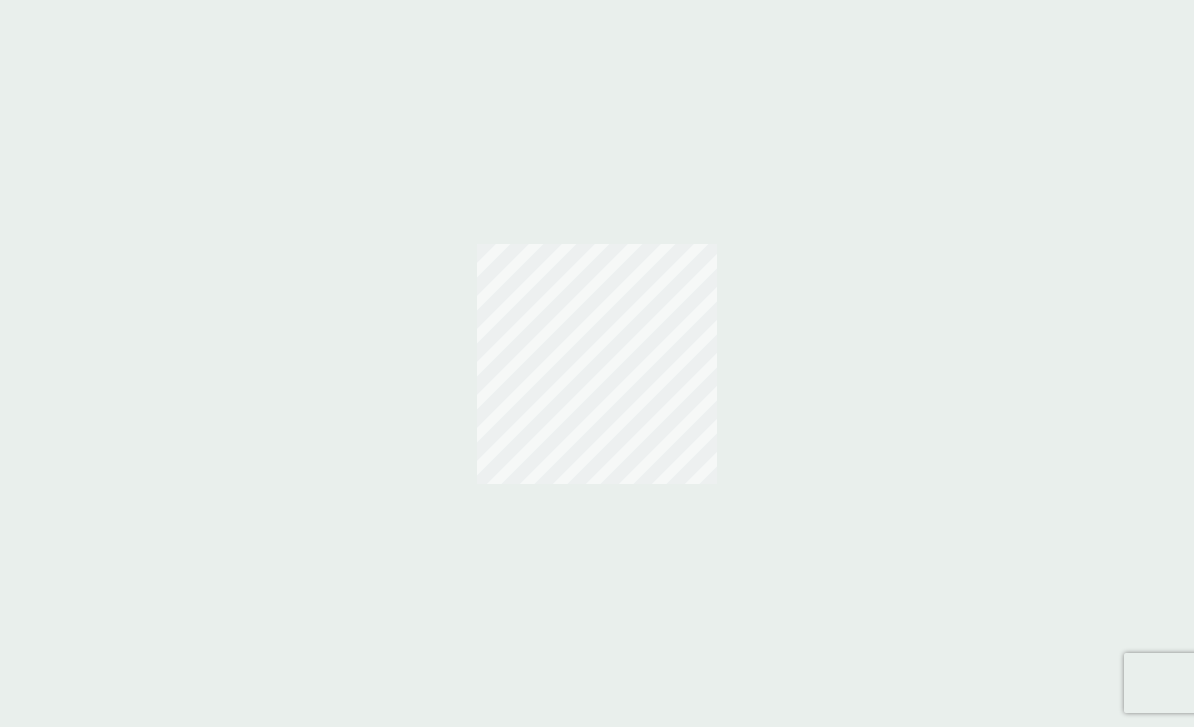 scroll, scrollTop: 0, scrollLeft: 0, axis: both 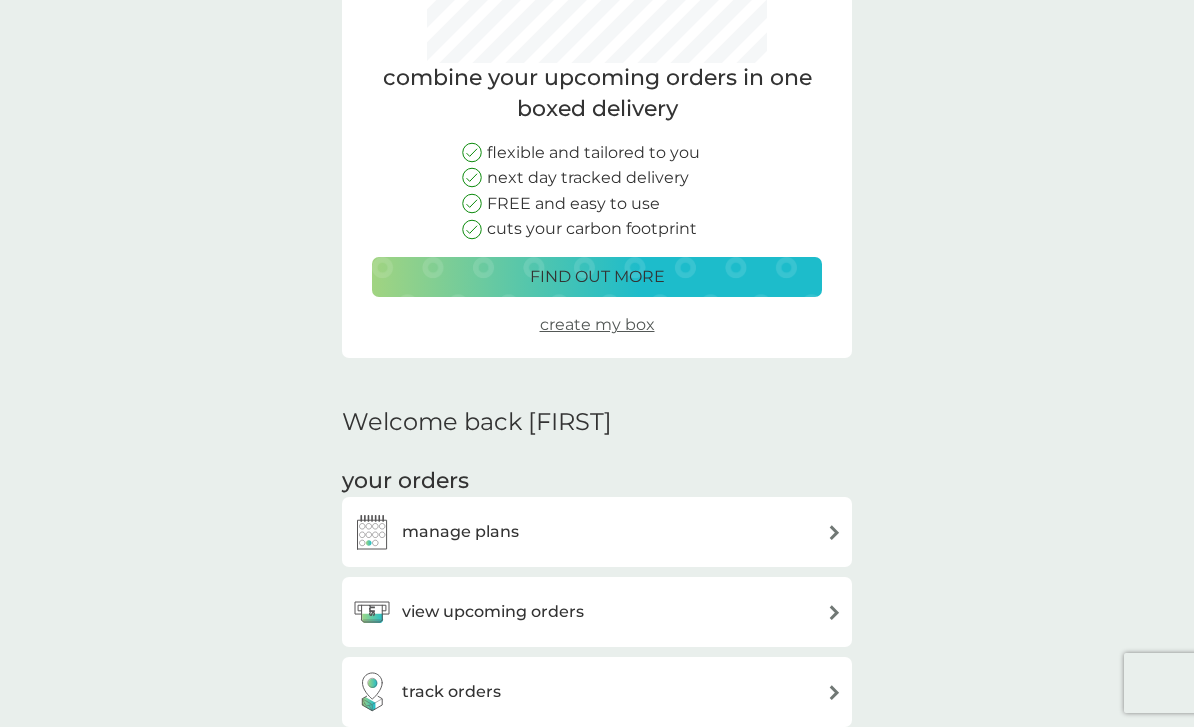 click on "create my box" at bounding box center [597, 324] 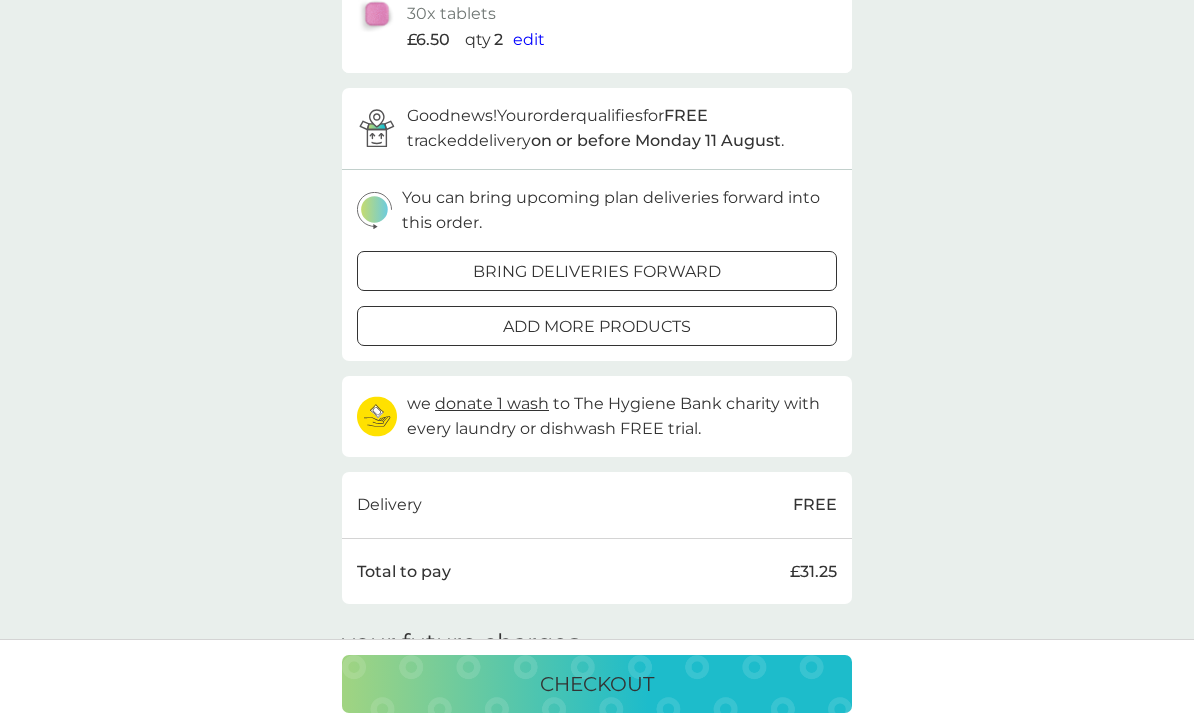 scroll, scrollTop: 588, scrollLeft: 0, axis: vertical 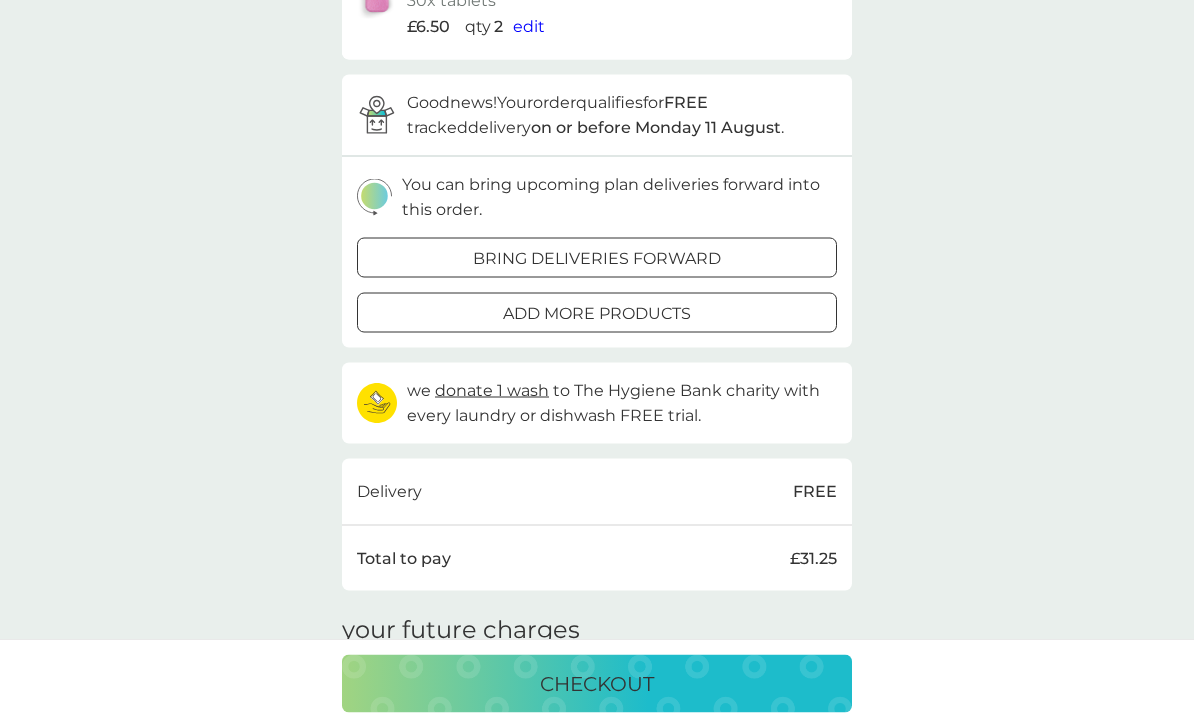 click at bounding box center [597, 313] 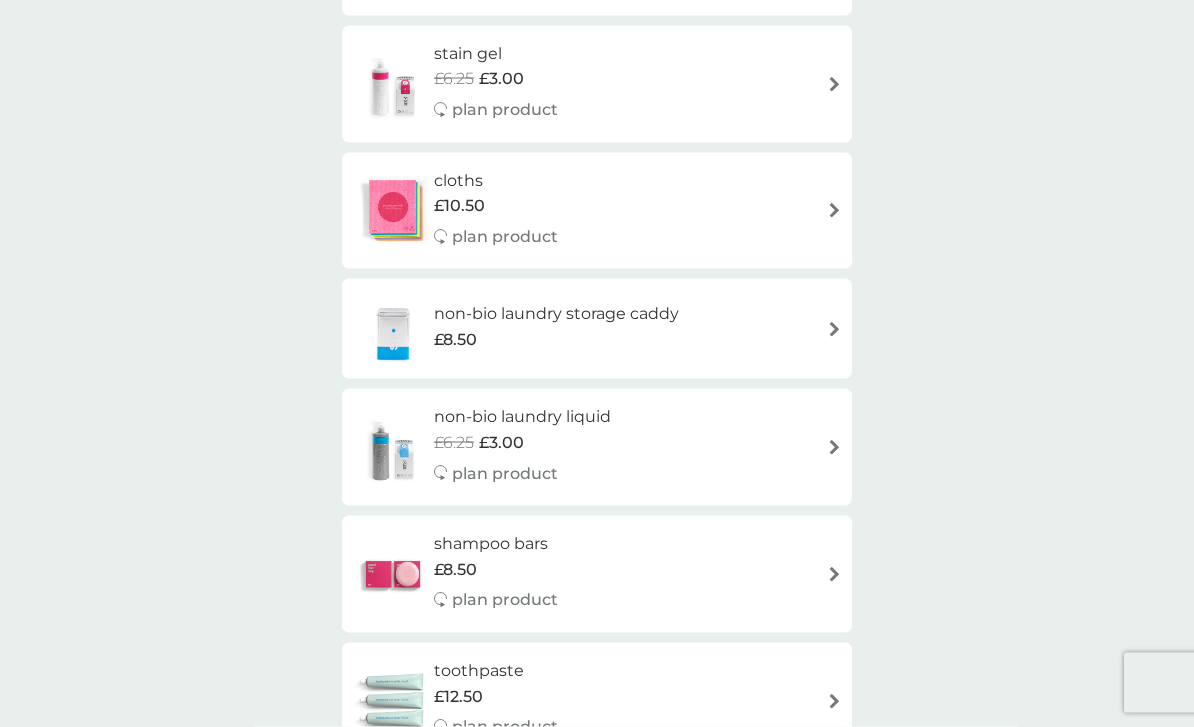 scroll, scrollTop: 1579, scrollLeft: 0, axis: vertical 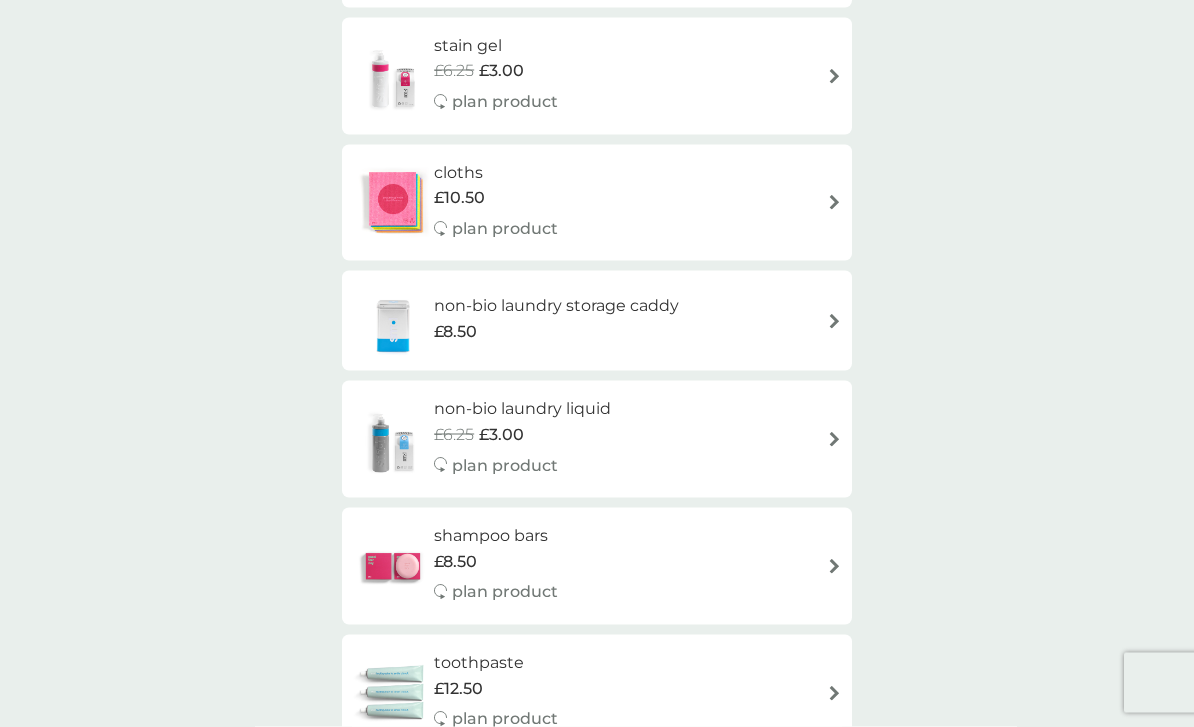 click on "non-bio laundry liquid £6.25 £3.00 plan product" at bounding box center [597, 439] 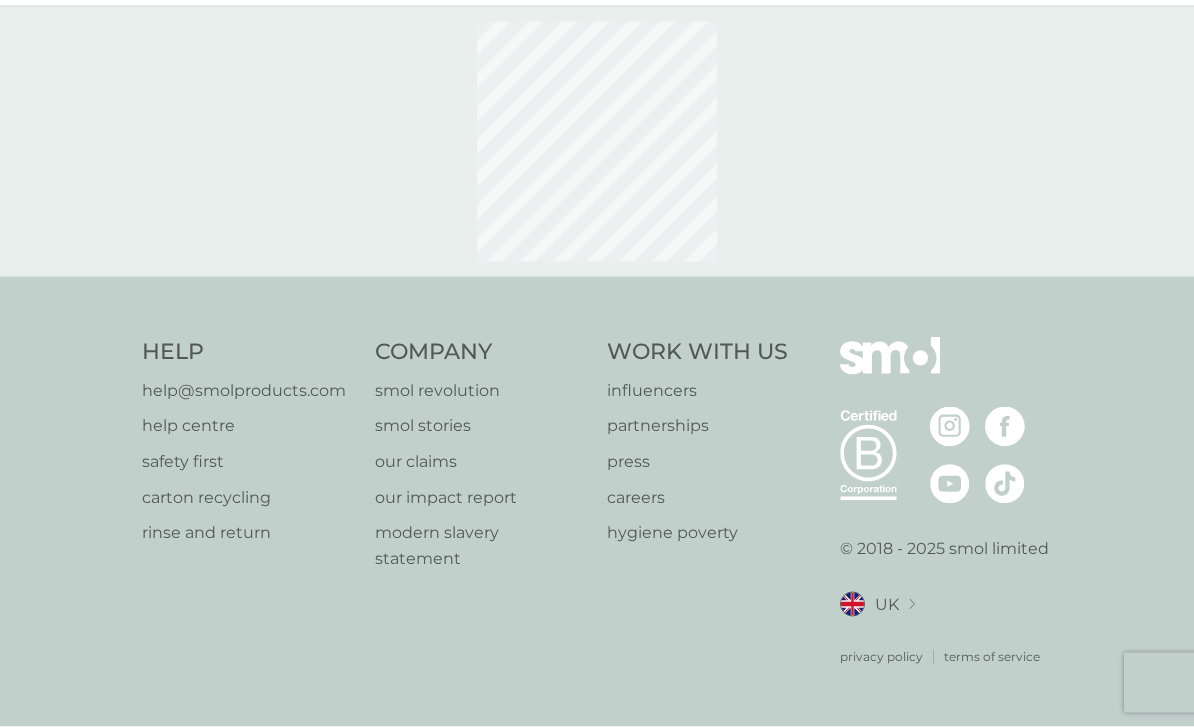 scroll, scrollTop: 0, scrollLeft: 0, axis: both 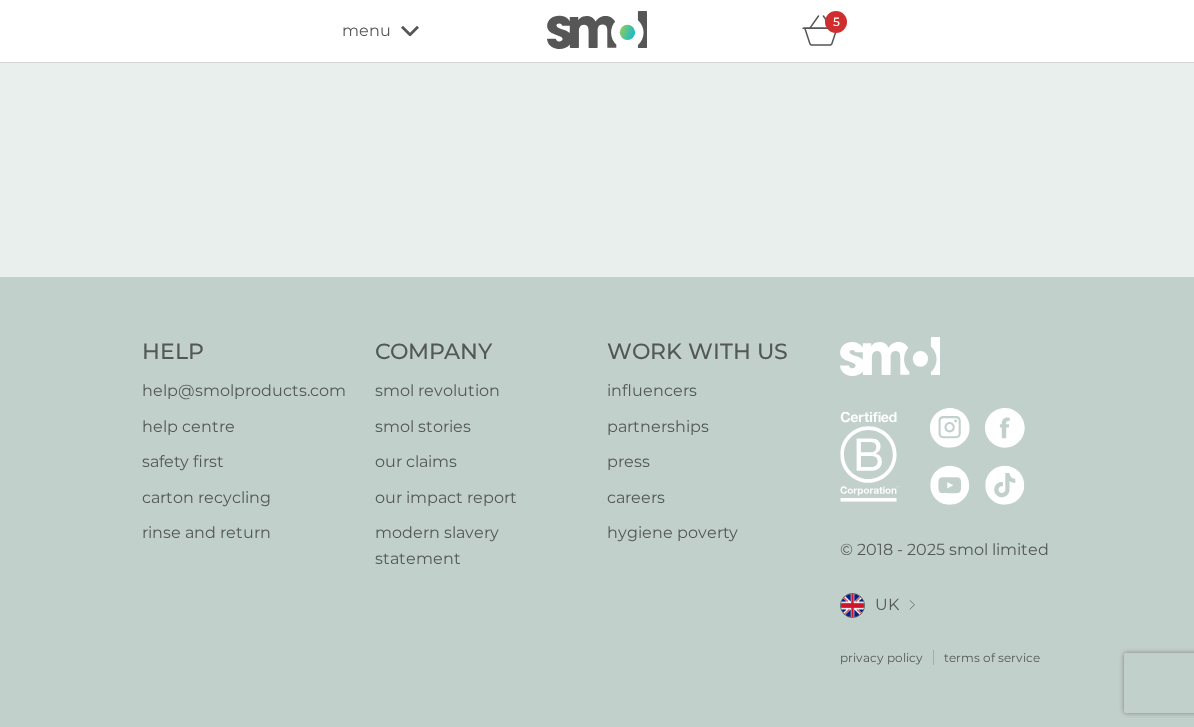 select on "91" 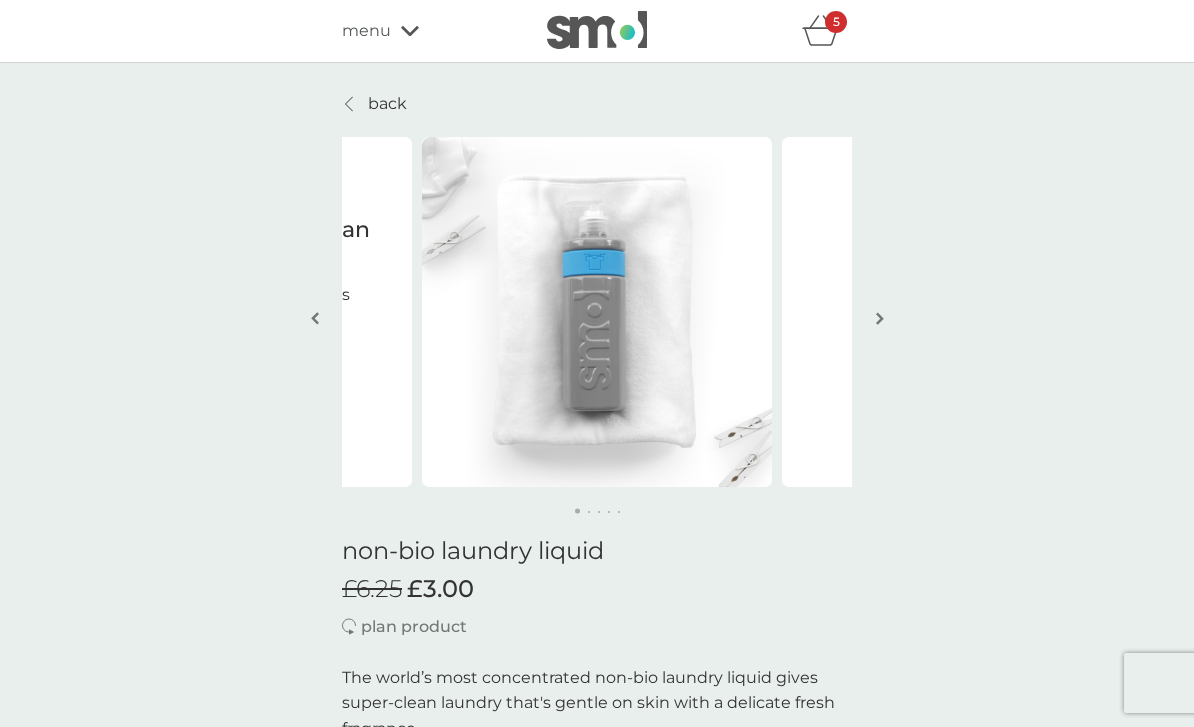 click at bounding box center [880, 318] 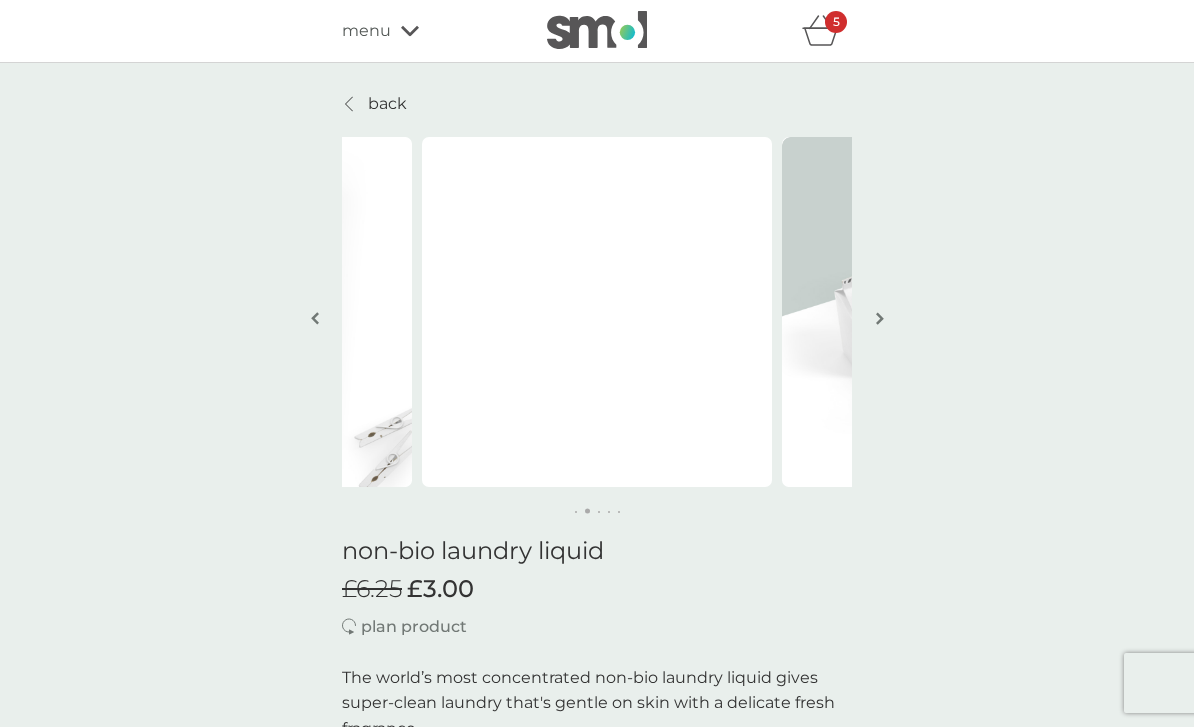 click at bounding box center (879, 320) 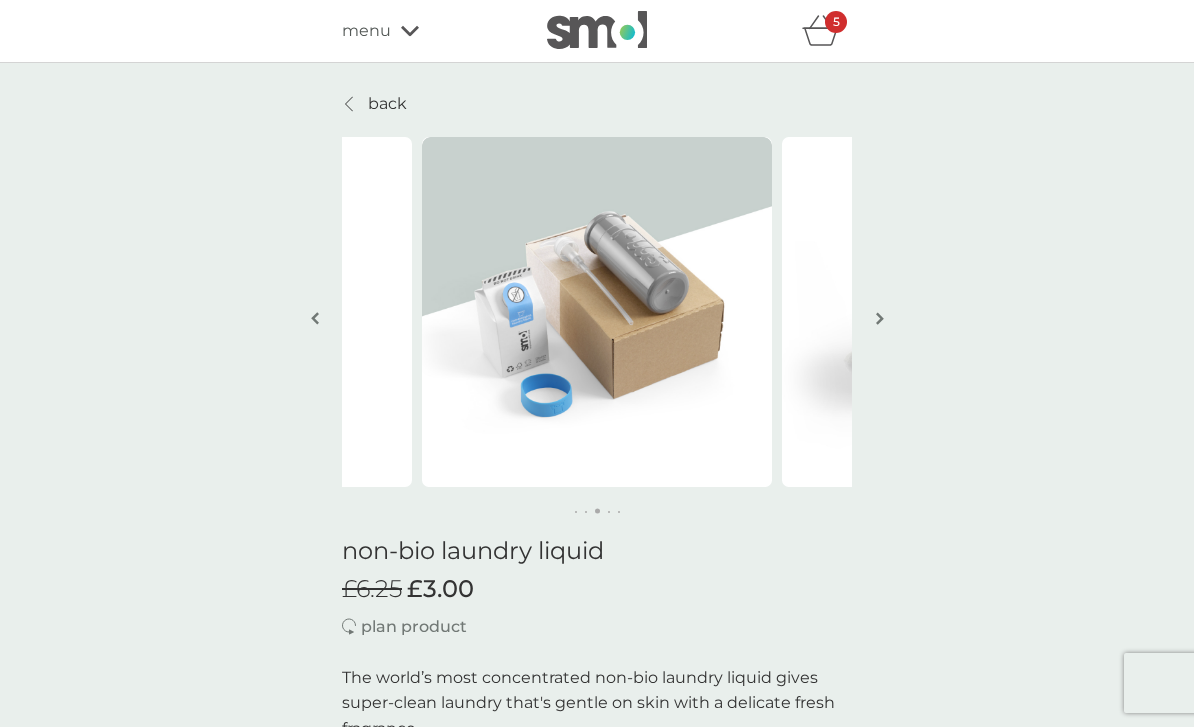 click at bounding box center (880, 318) 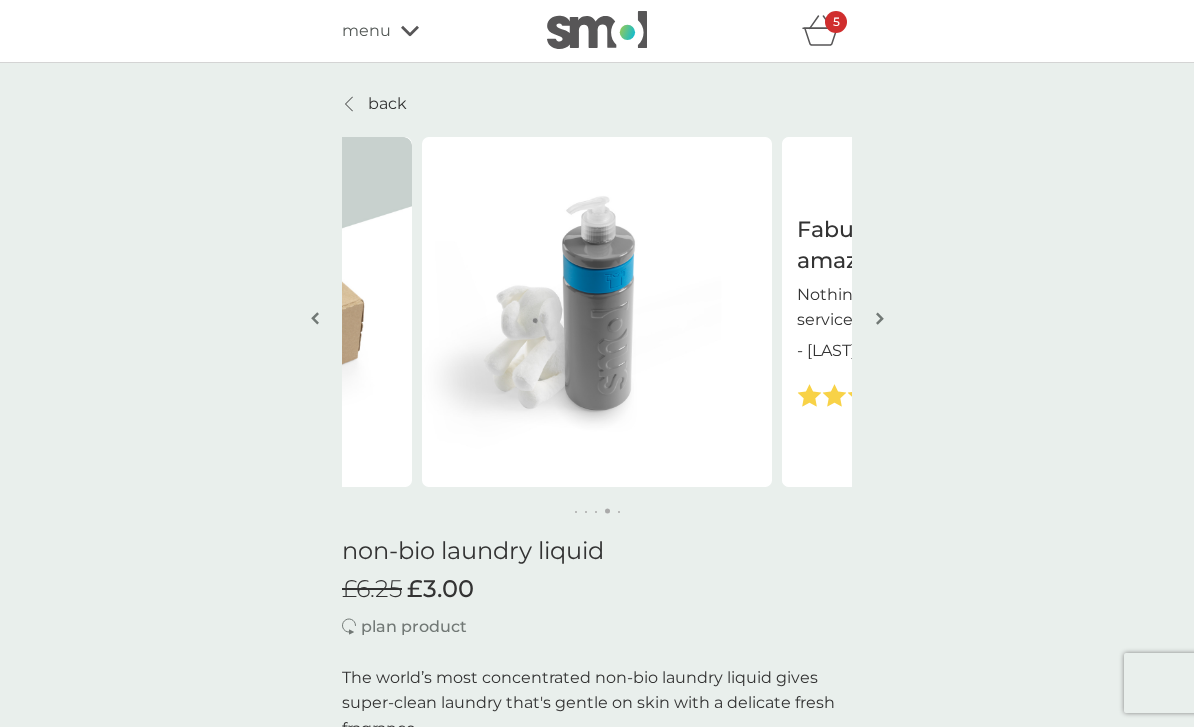 click at bounding box center (880, 318) 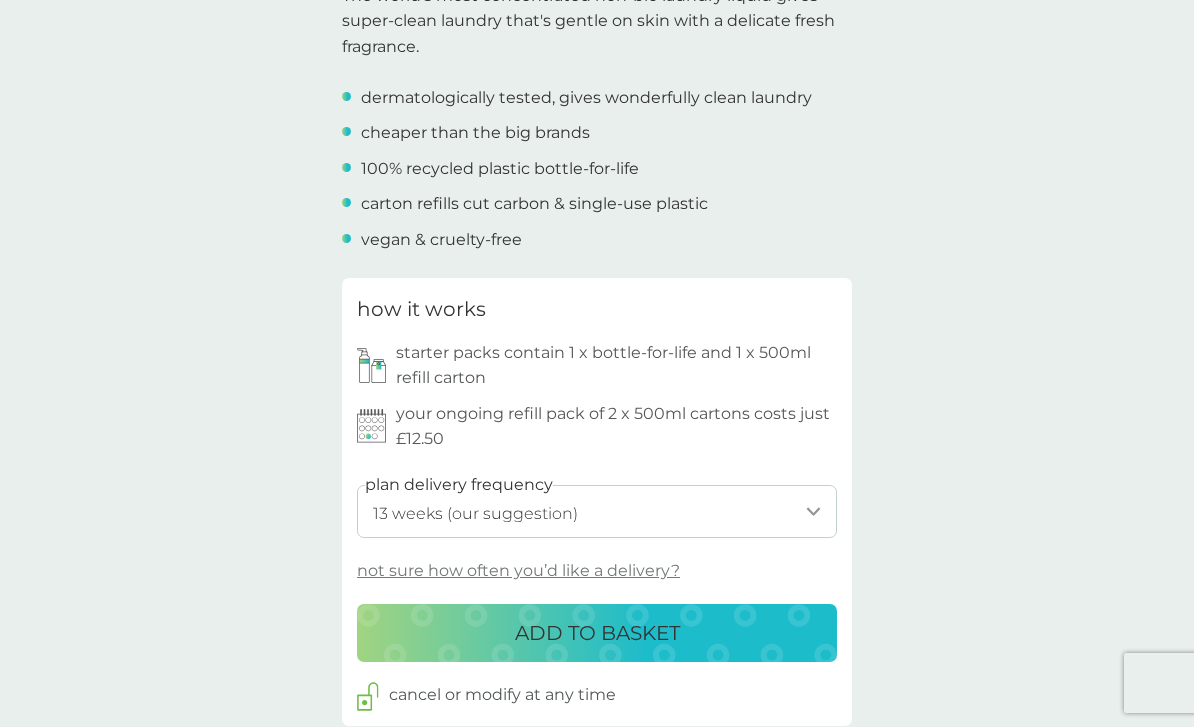 scroll, scrollTop: 687, scrollLeft: 0, axis: vertical 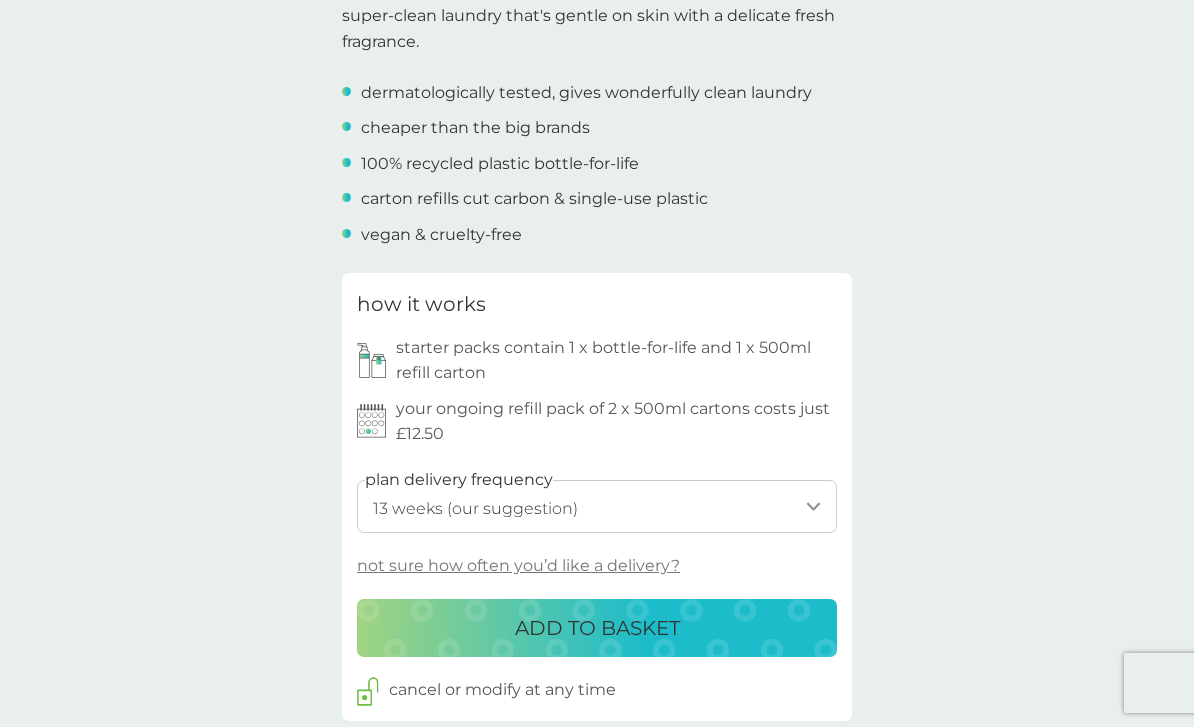 click on "ADD TO BASKET" at bounding box center [597, 628] 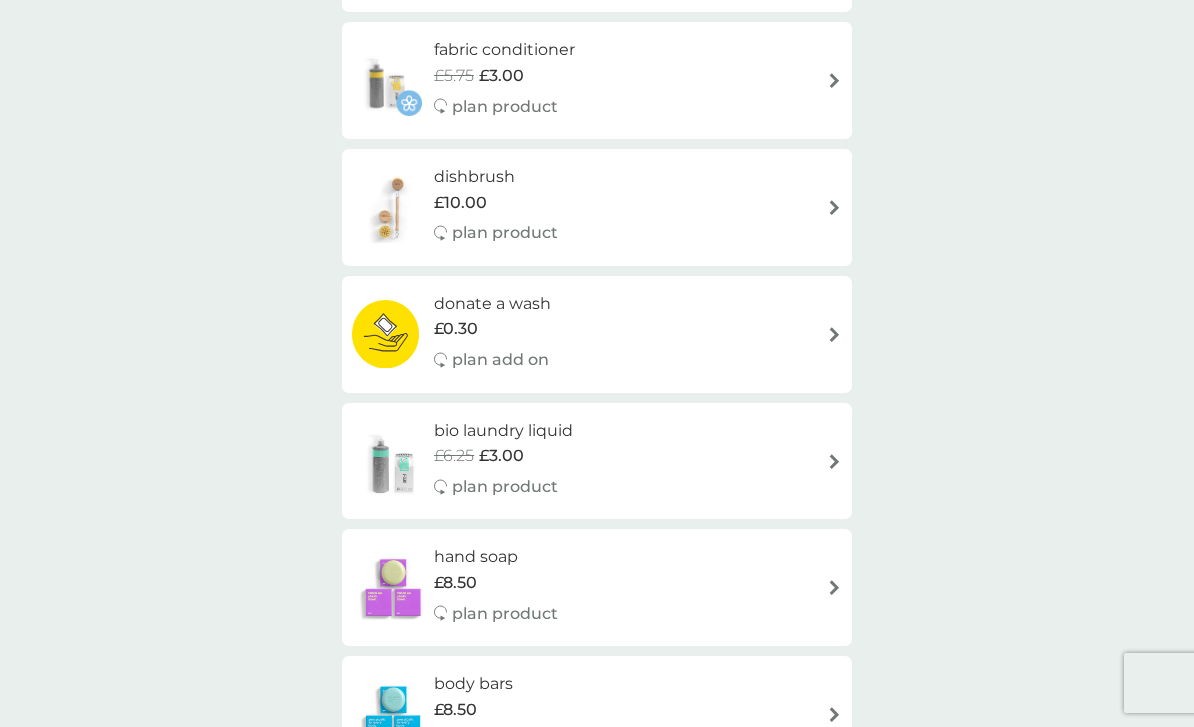 scroll, scrollTop: 0, scrollLeft: 0, axis: both 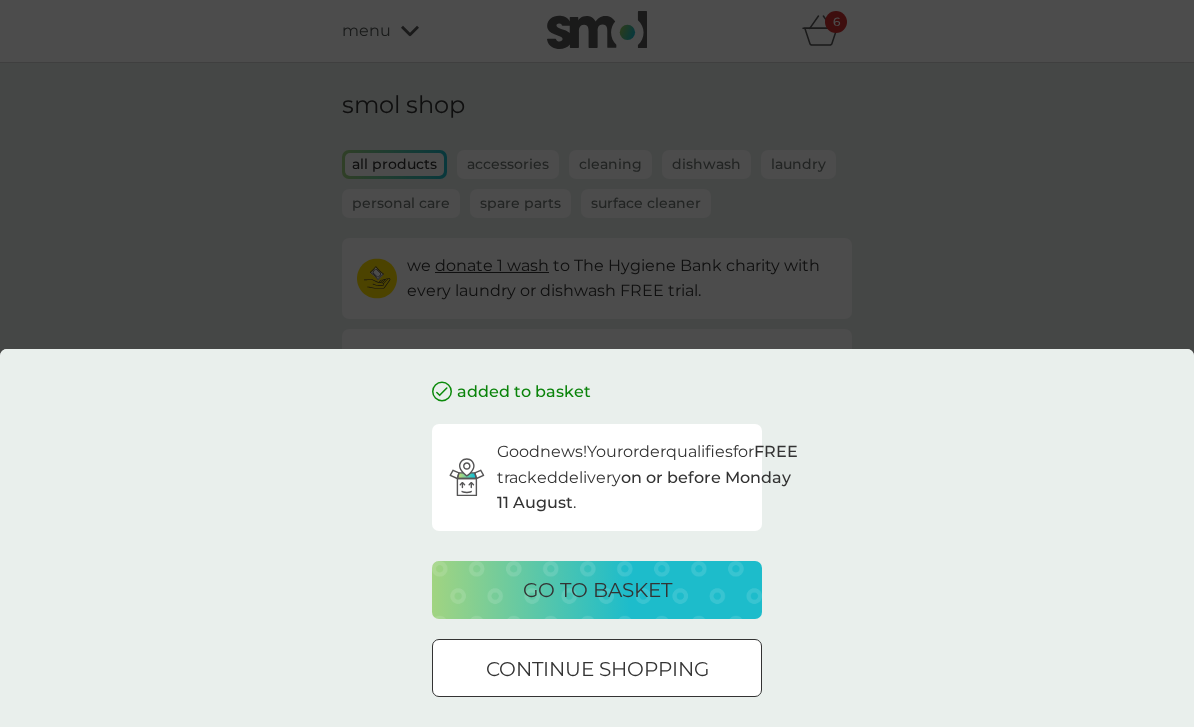 click on "continue shopping" at bounding box center [597, 669] 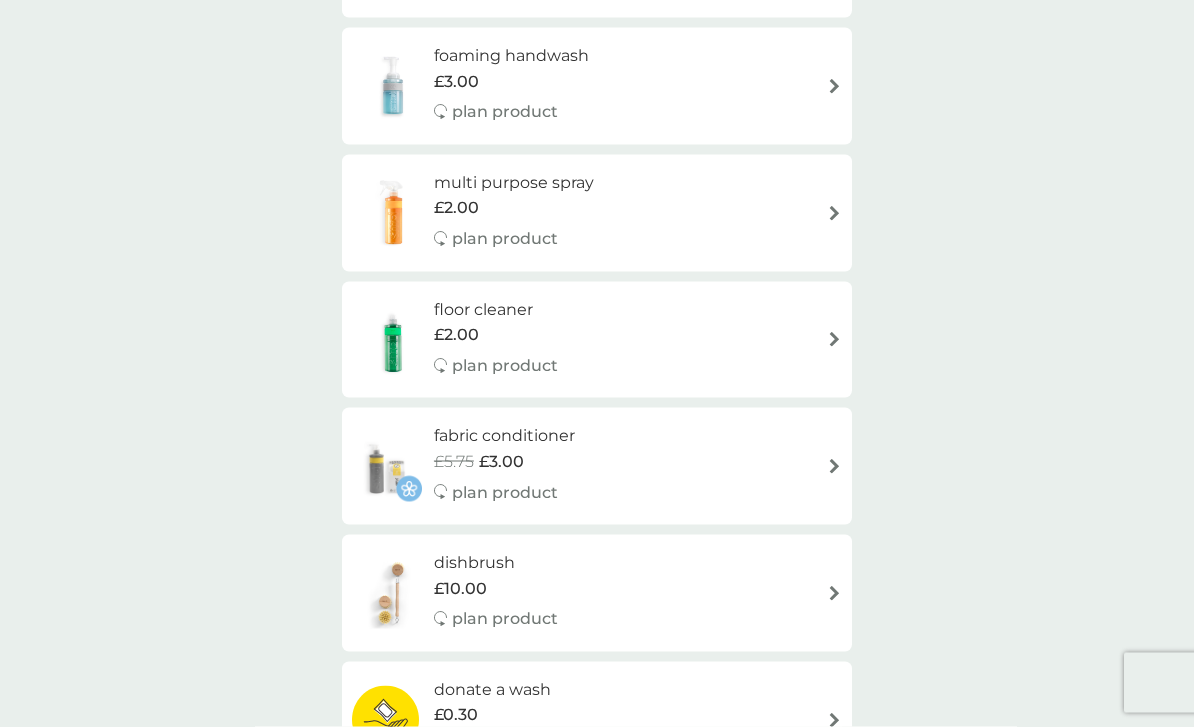 scroll, scrollTop: 0, scrollLeft: 0, axis: both 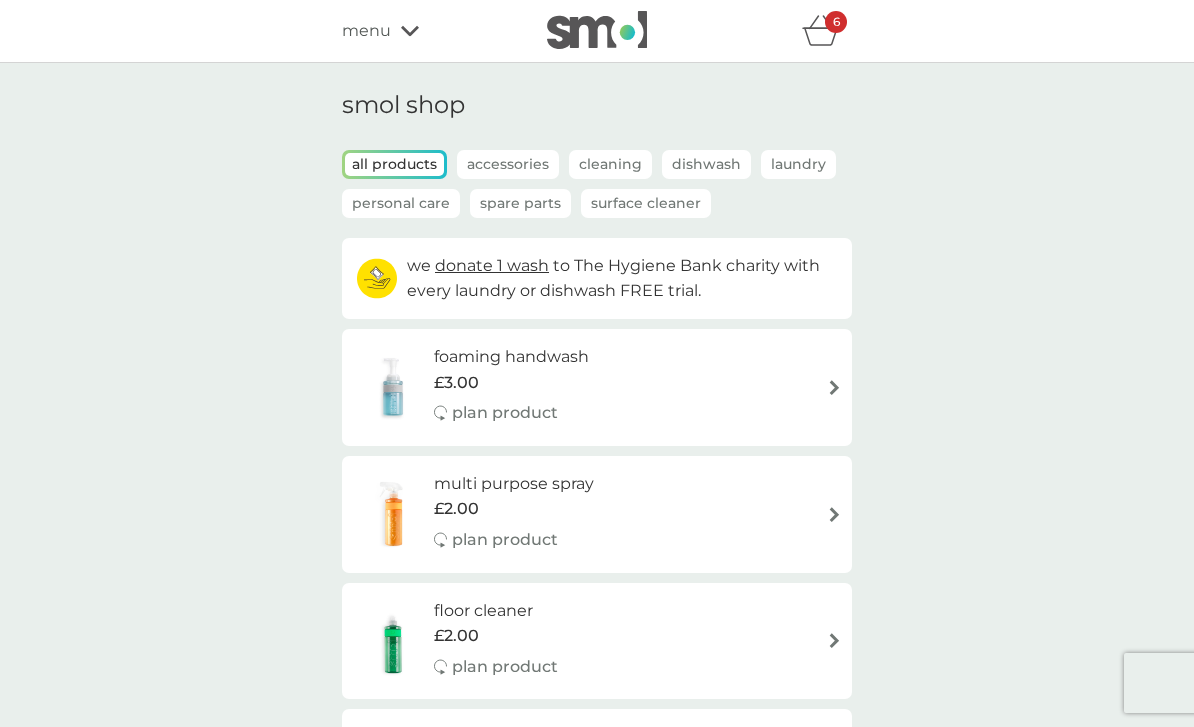 click on "6" at bounding box center [836, 22] 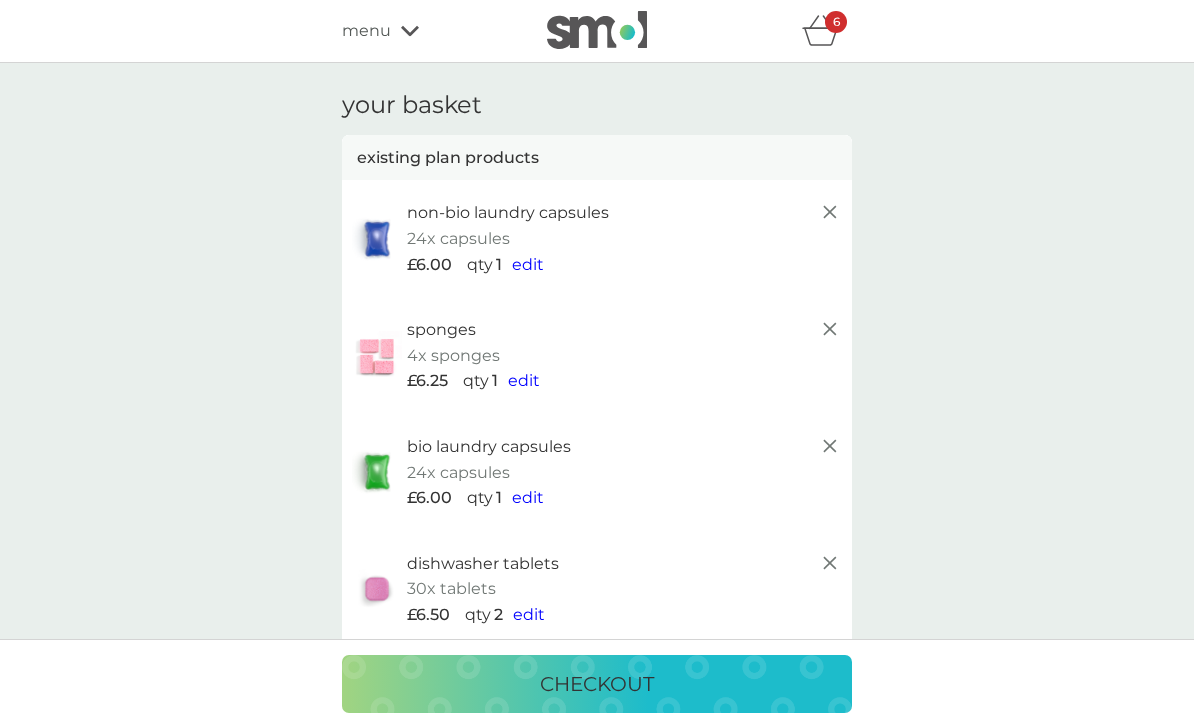 click 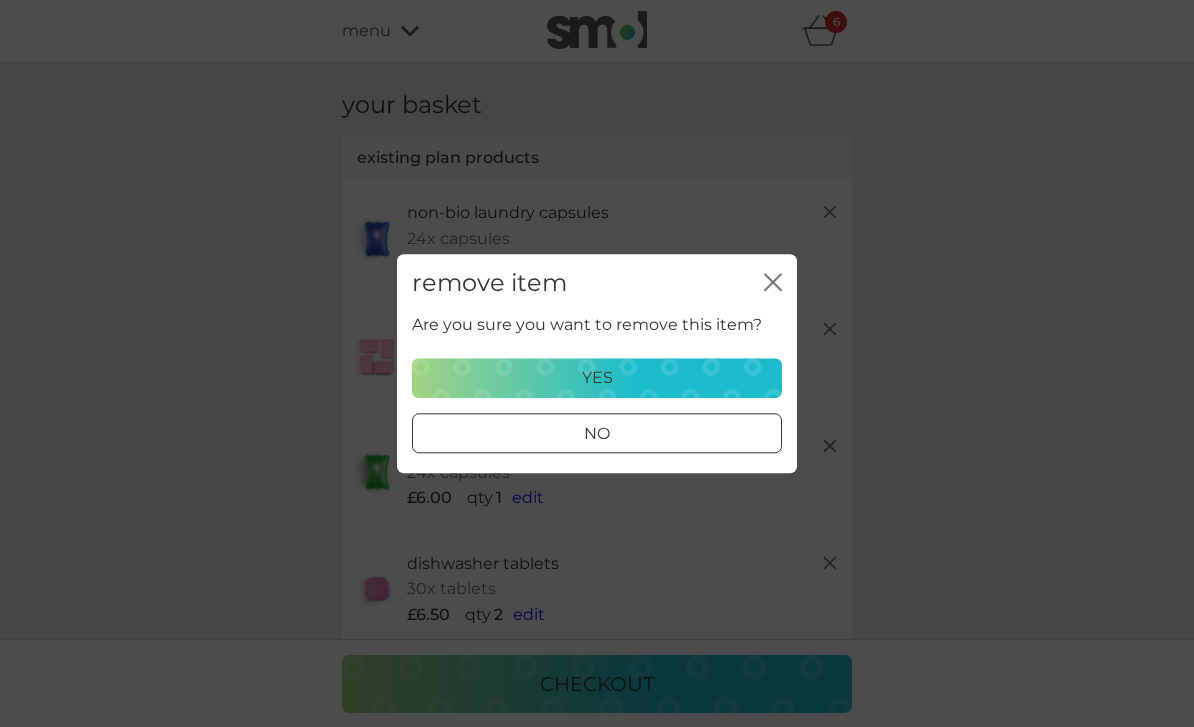 click on "yes" at bounding box center (597, 378) 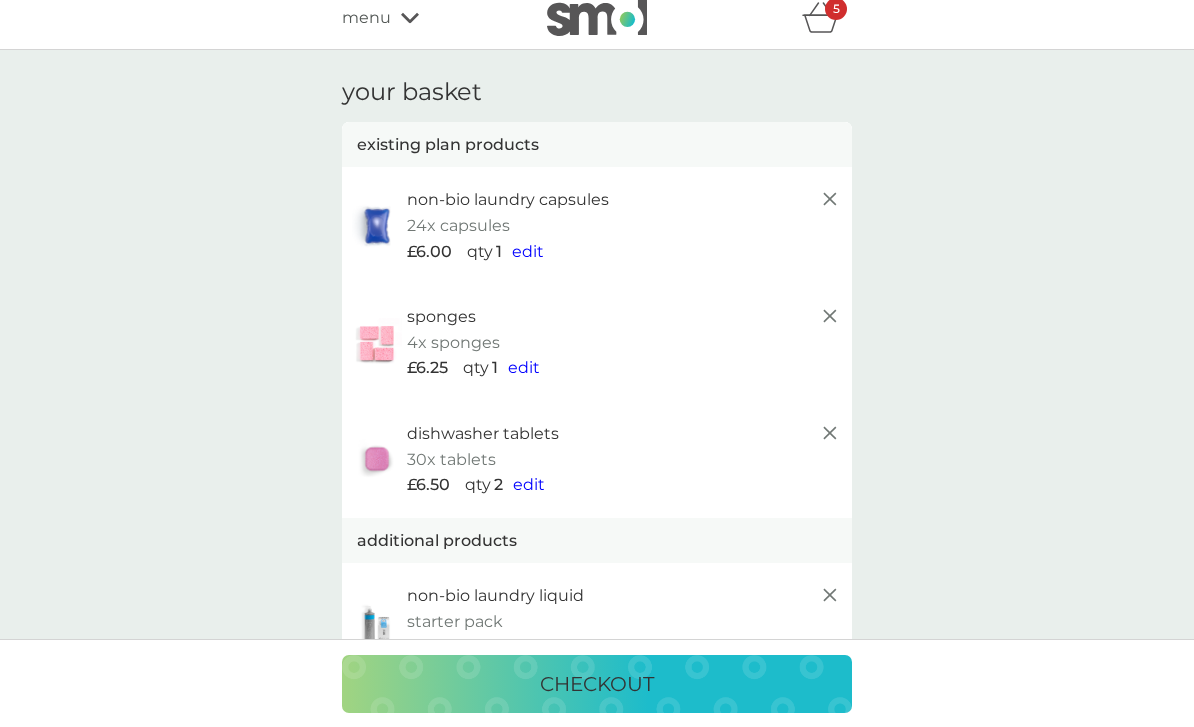 scroll, scrollTop: 16, scrollLeft: 0, axis: vertical 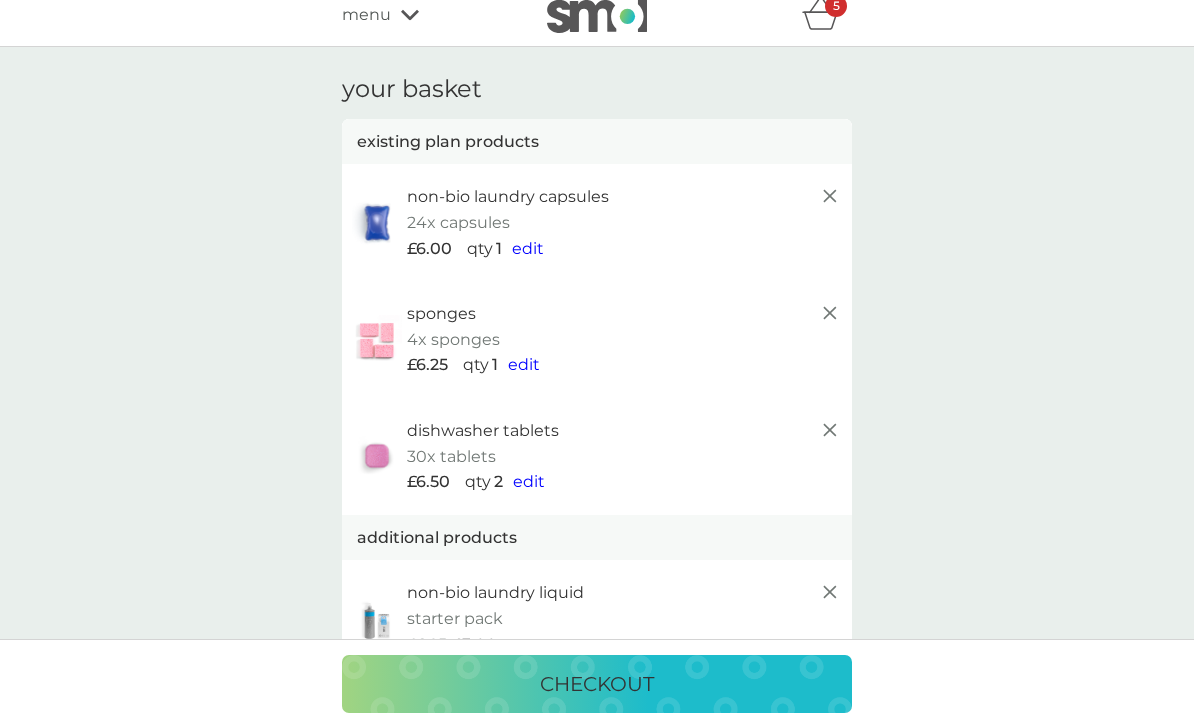 click on "edit" at bounding box center [529, 482] 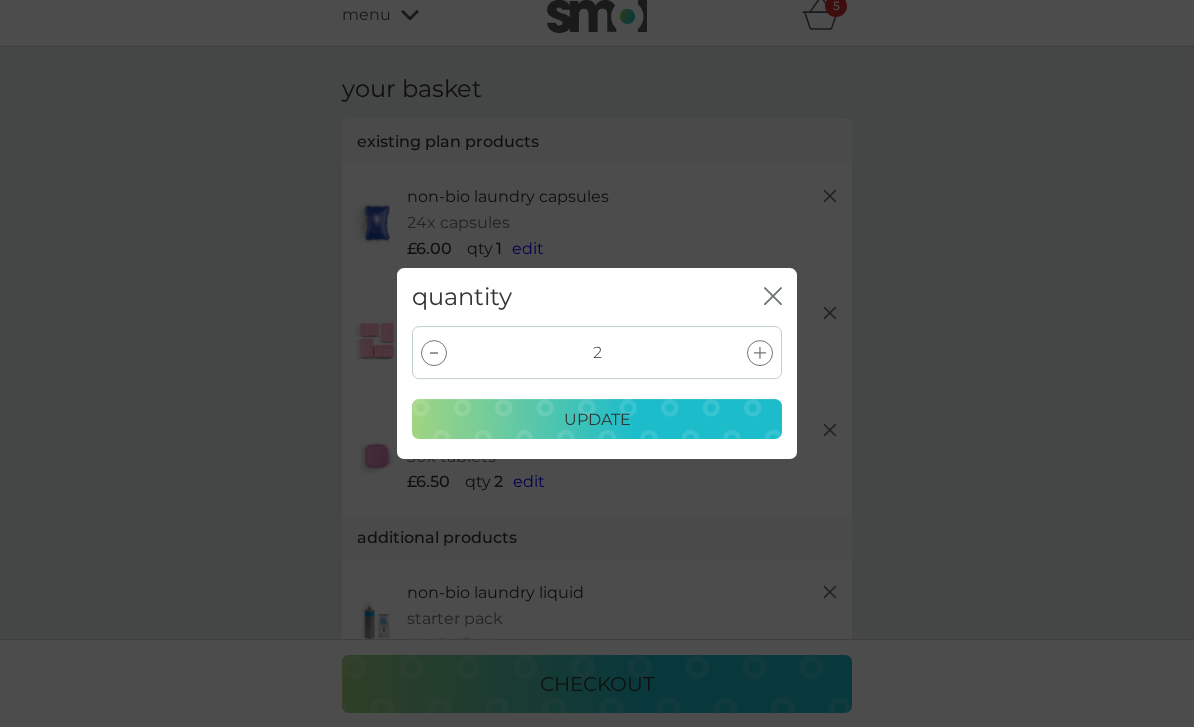click at bounding box center [434, 353] 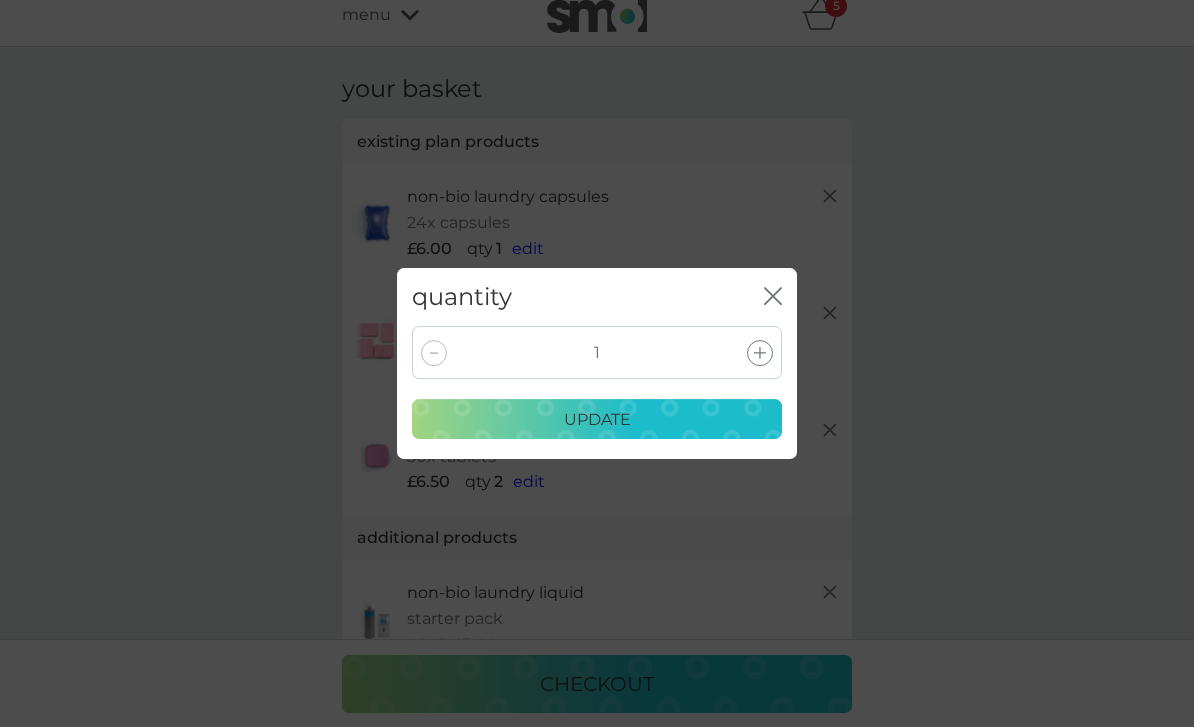 click at bounding box center (760, 353) 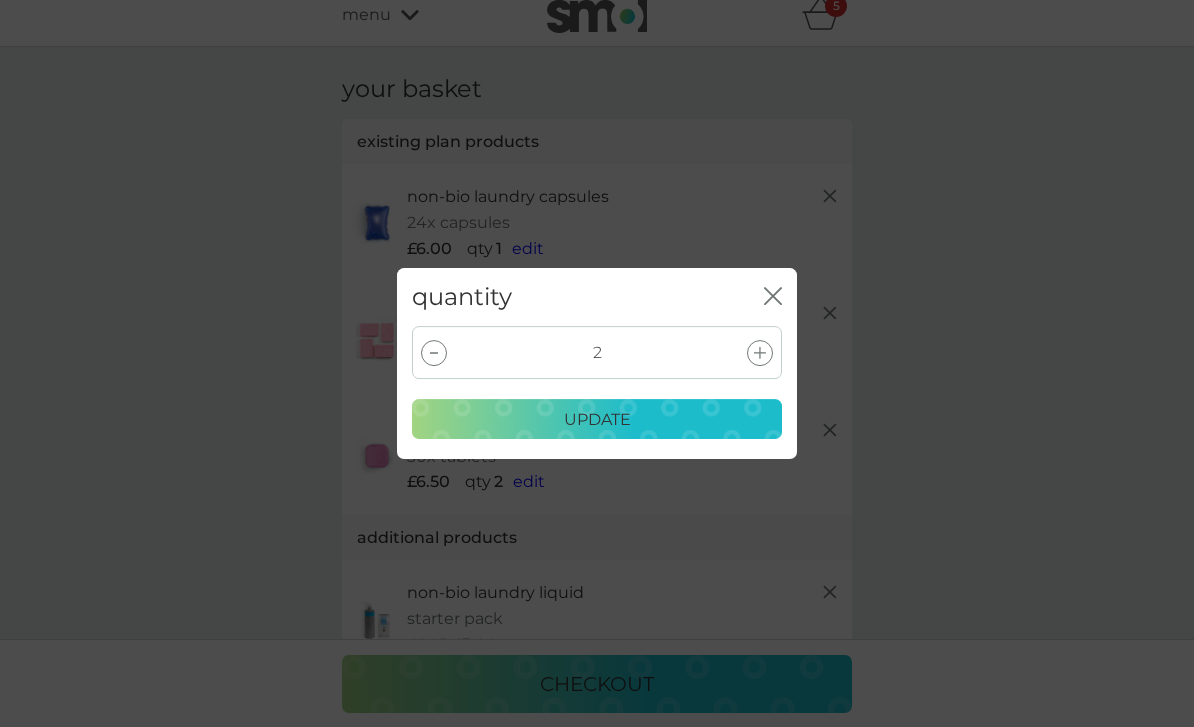 click on "update" at bounding box center (597, 420) 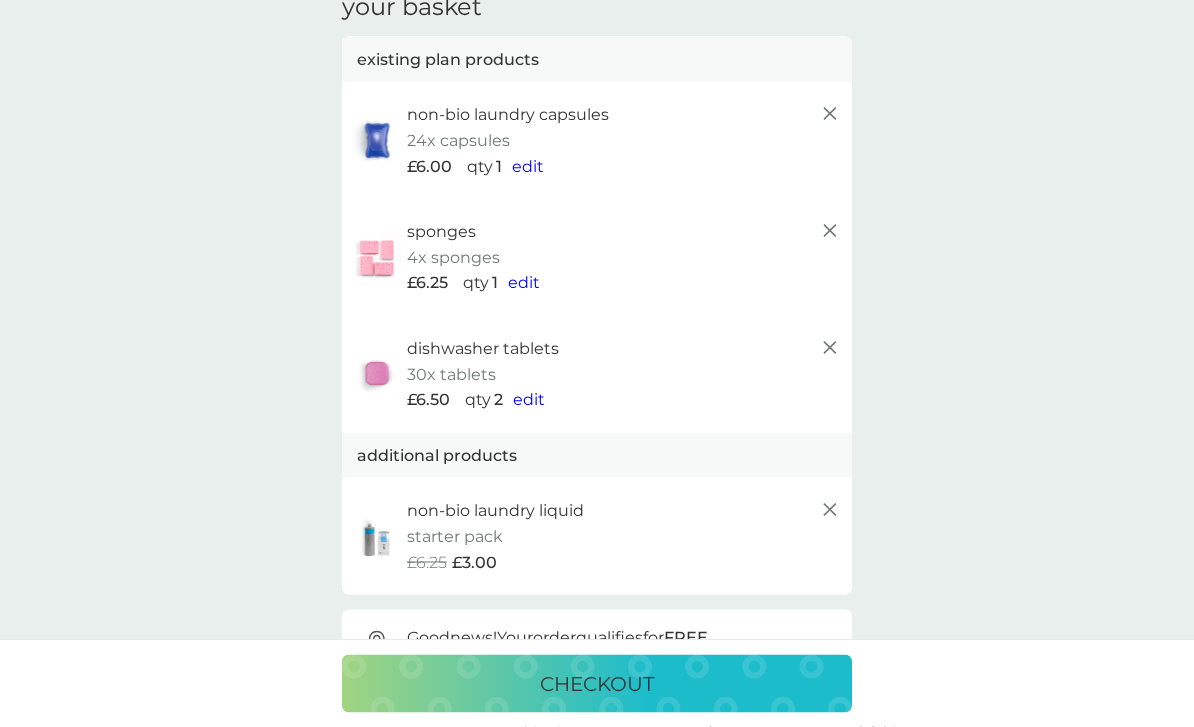 scroll, scrollTop: 100, scrollLeft: 0, axis: vertical 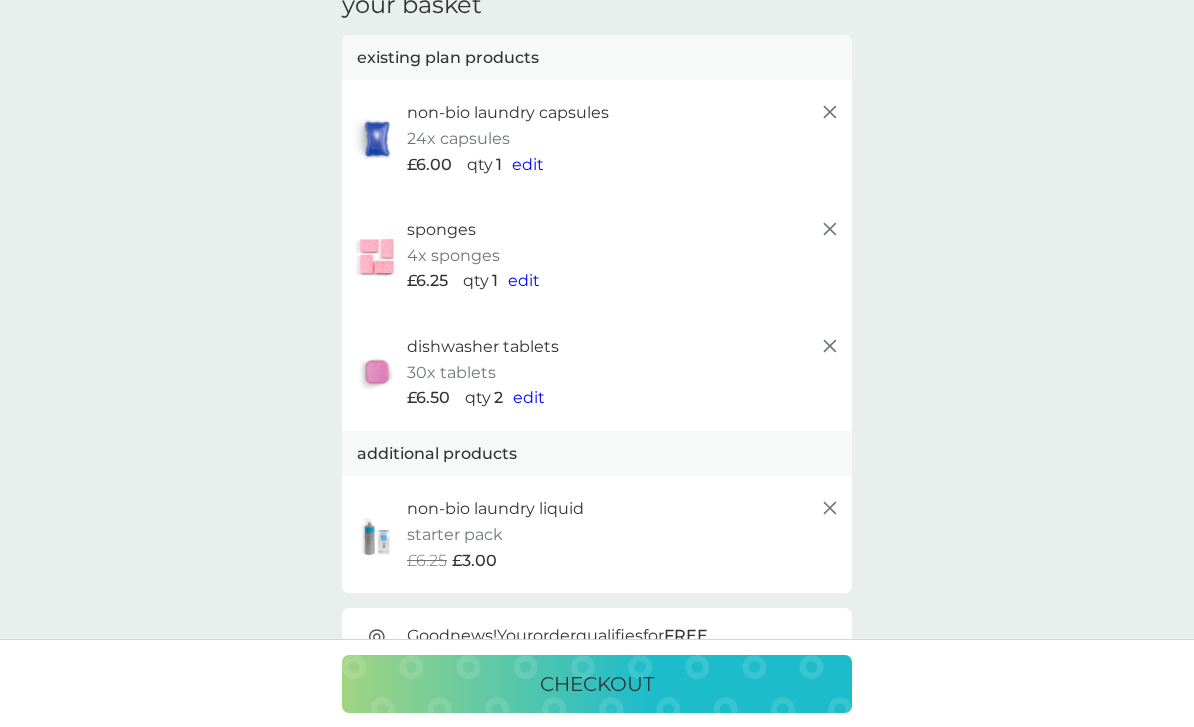 click 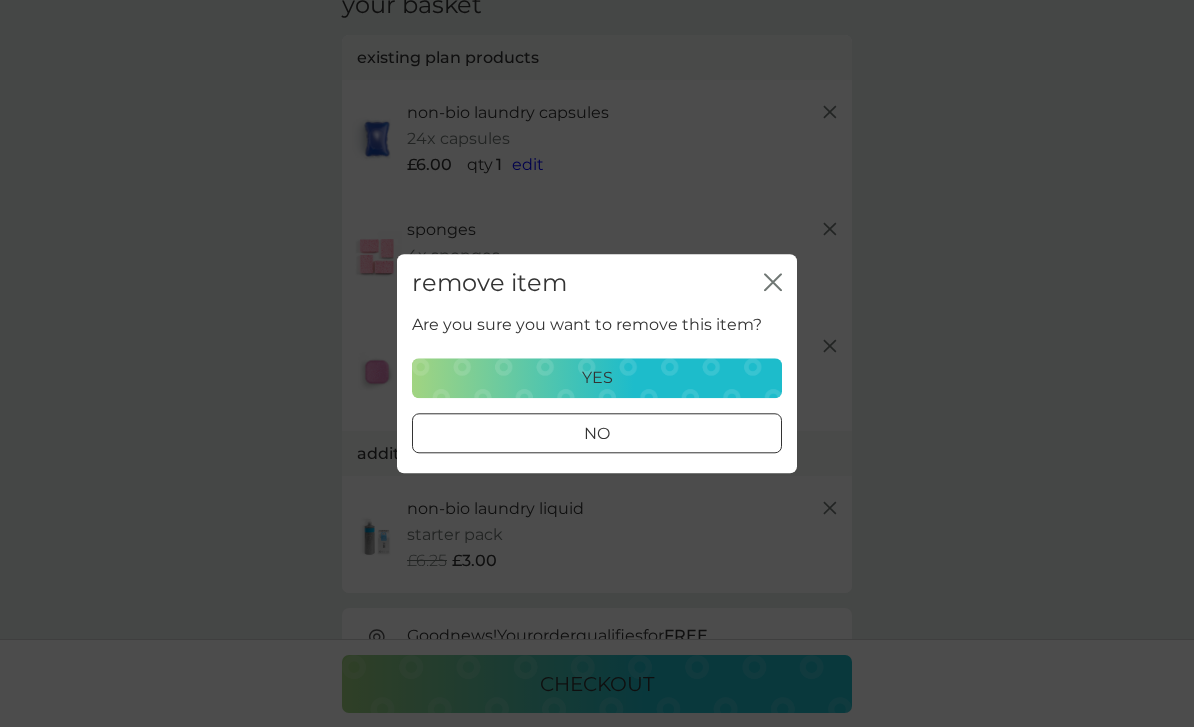 click on "yes" at bounding box center [597, 378] 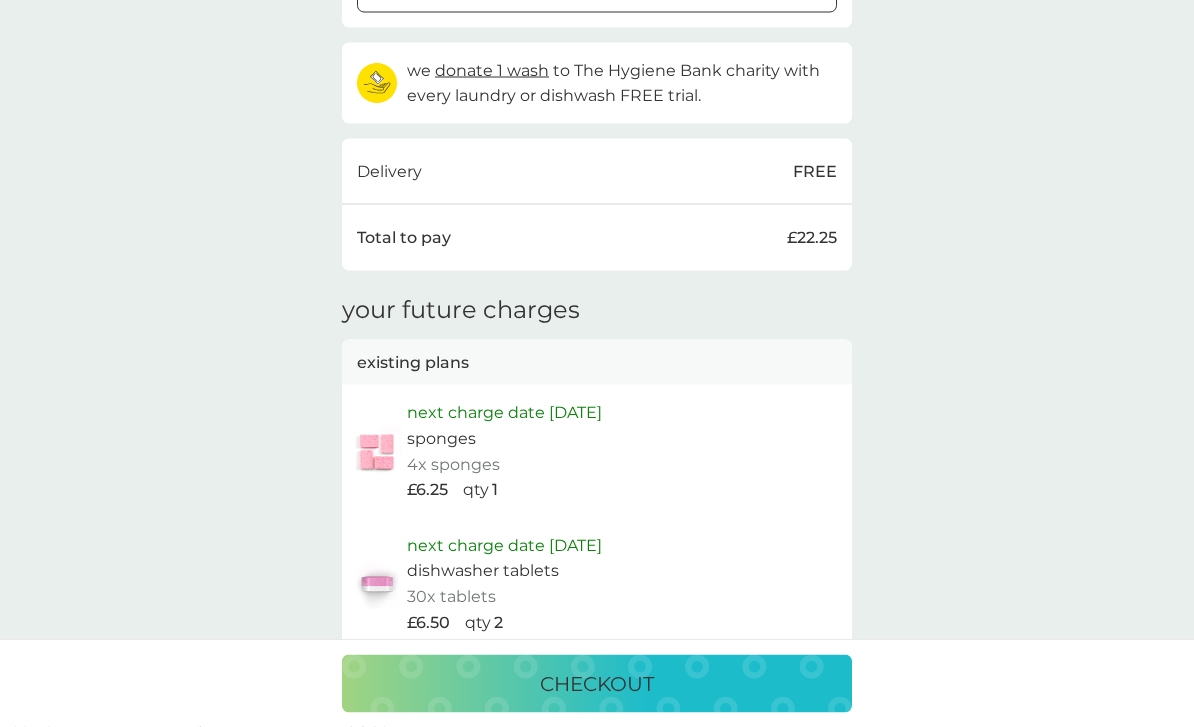 scroll, scrollTop: 848, scrollLeft: 0, axis: vertical 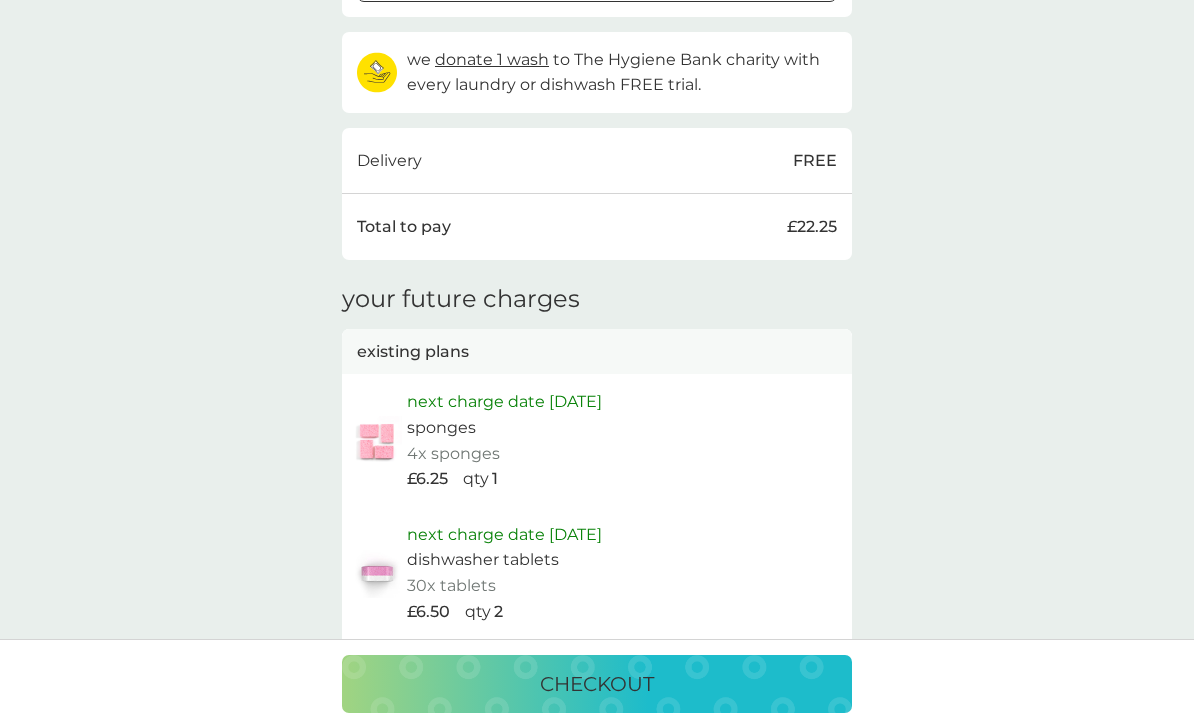 click on "checkout" at bounding box center [597, 684] 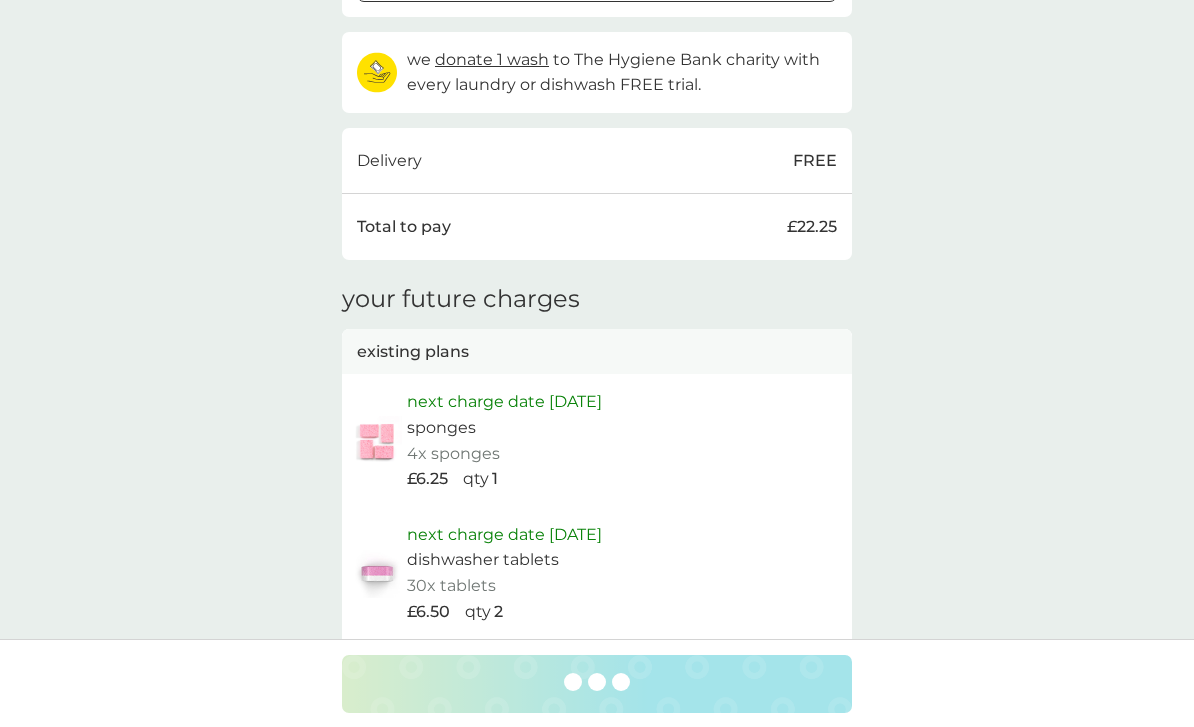 scroll, scrollTop: 0, scrollLeft: 0, axis: both 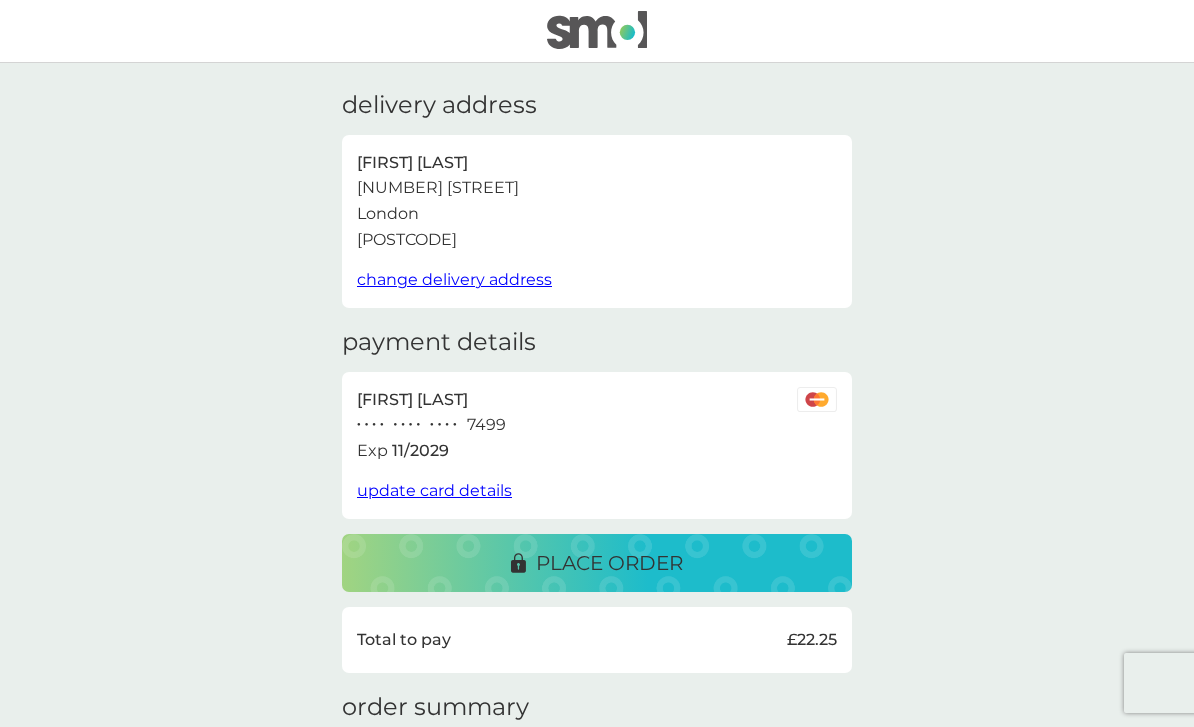 click on "update card details" at bounding box center [434, 490] 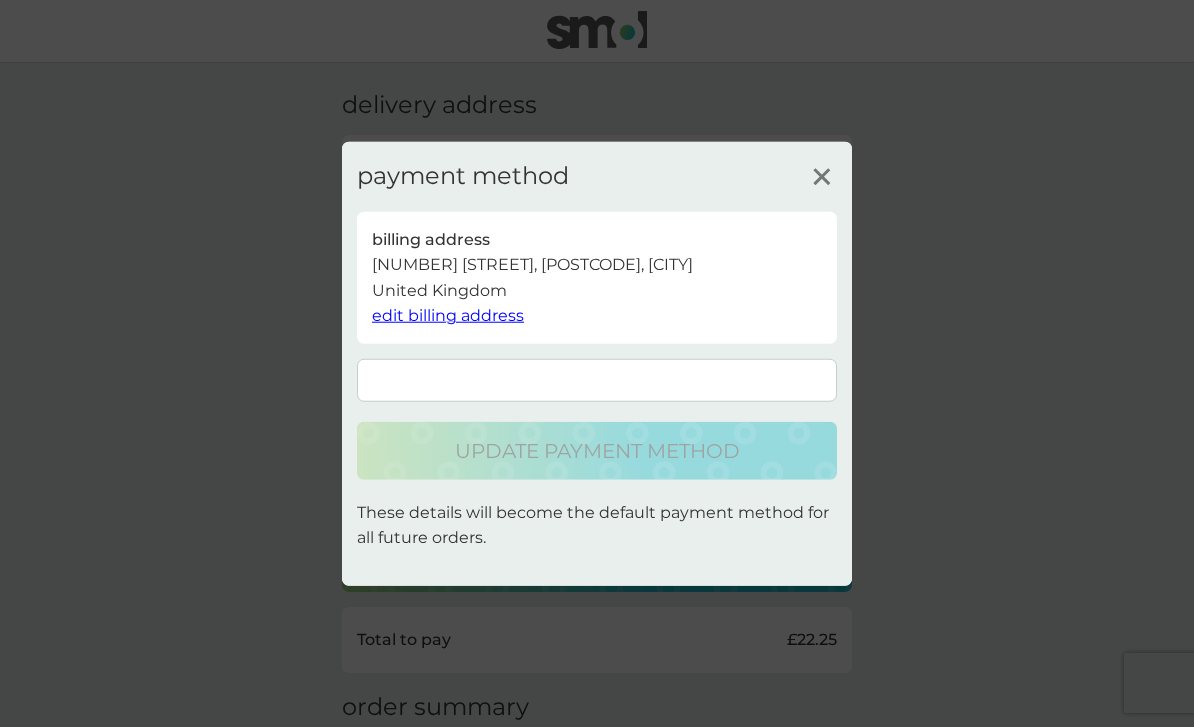 click at bounding box center [597, 380] 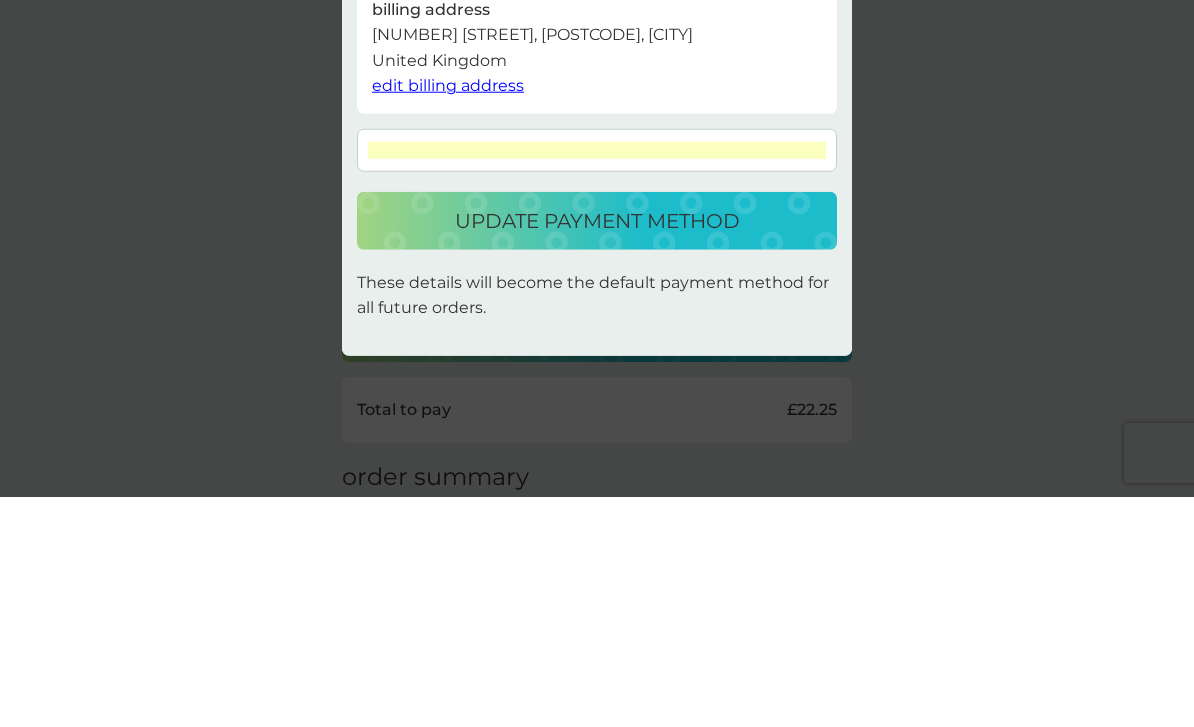 click at bounding box center [597, 380] 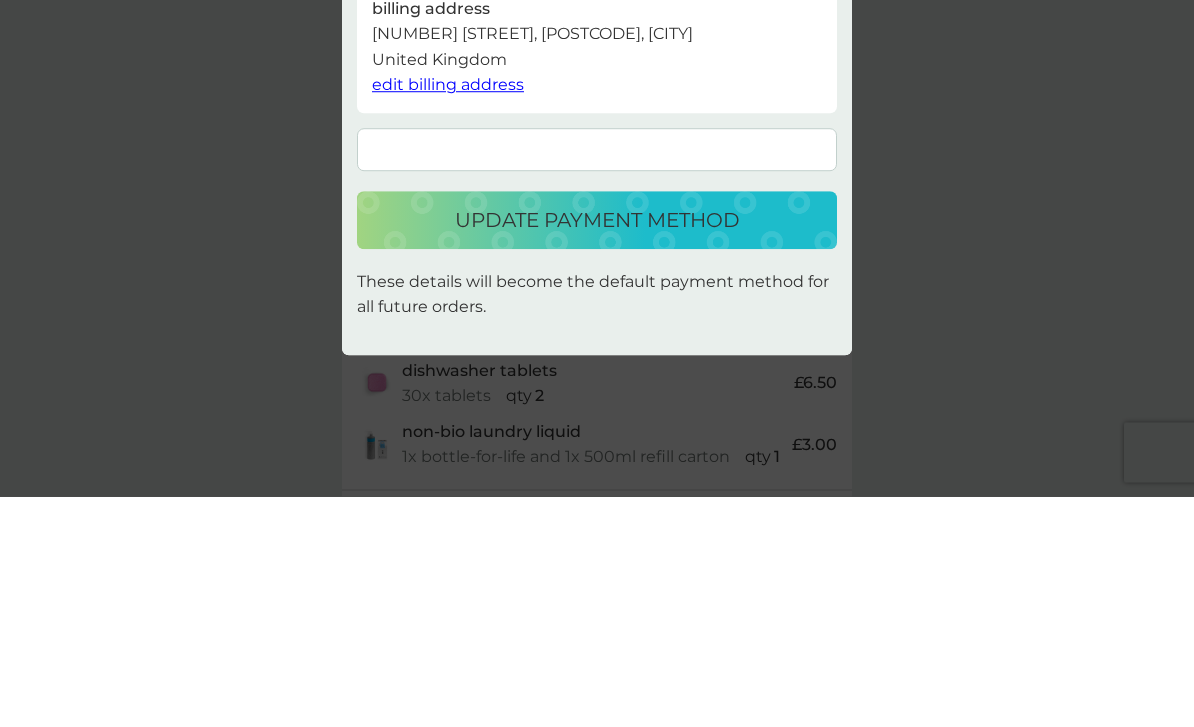 click on "update payment method" at bounding box center (597, 451) 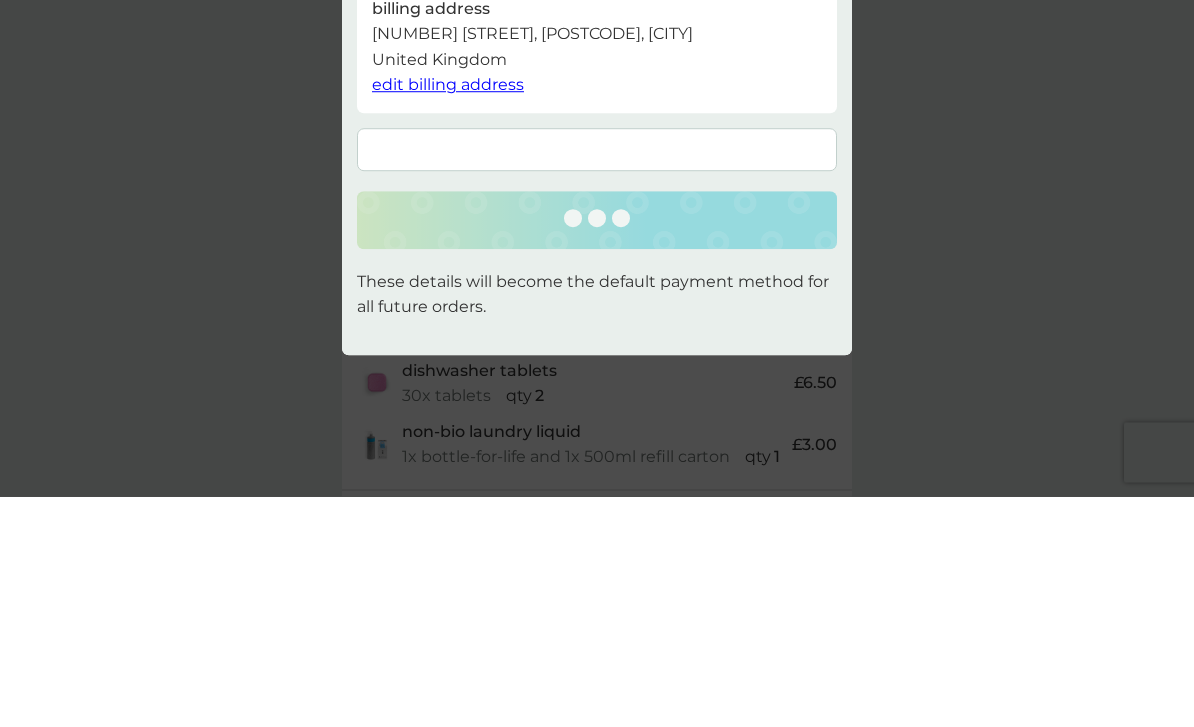 scroll, scrollTop: 461, scrollLeft: 0, axis: vertical 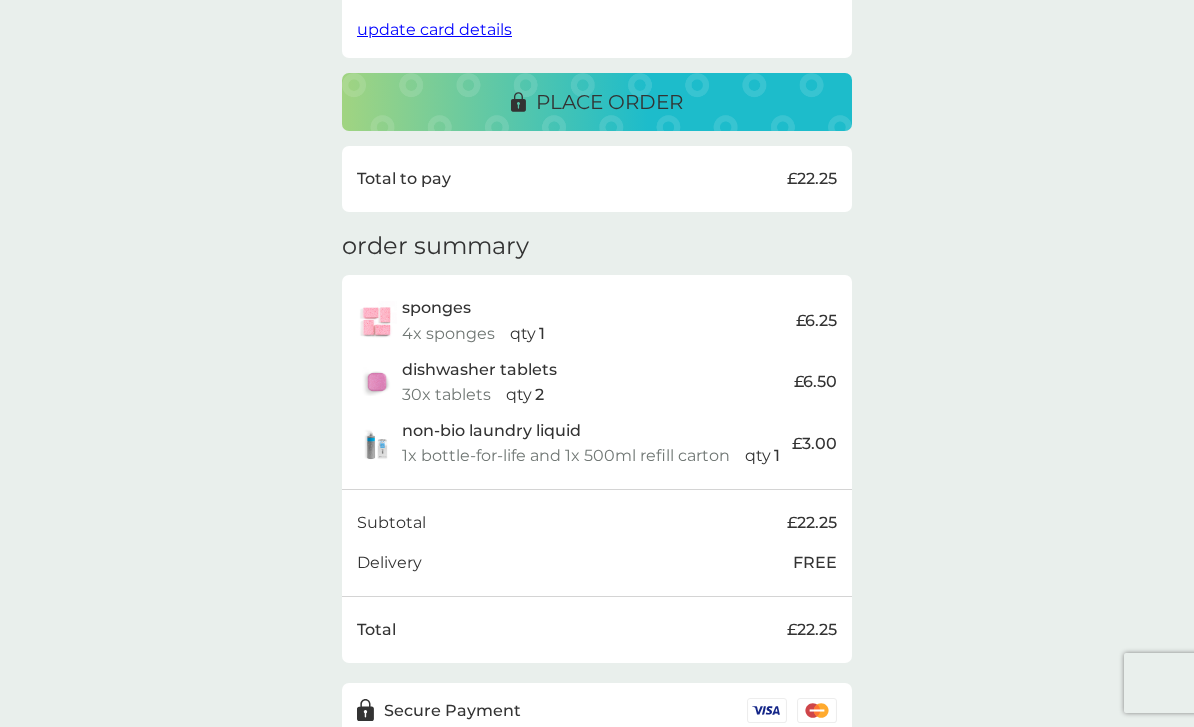 click on "place order" at bounding box center (609, 102) 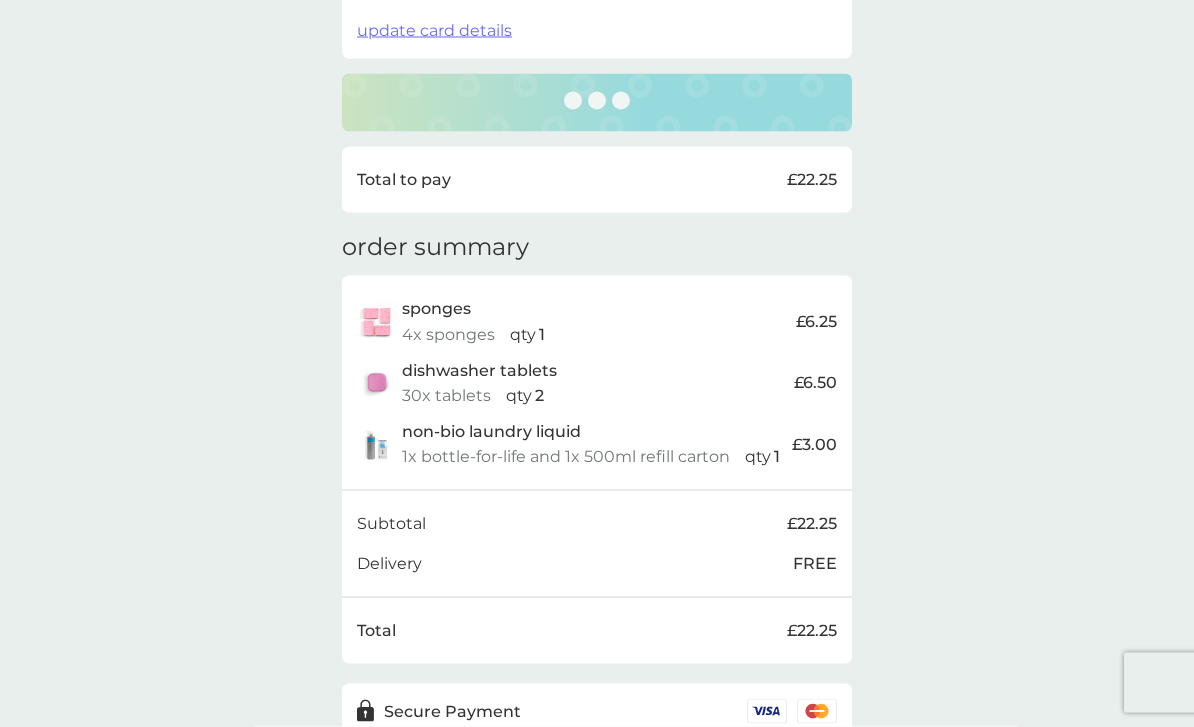 scroll, scrollTop: 461, scrollLeft: 0, axis: vertical 